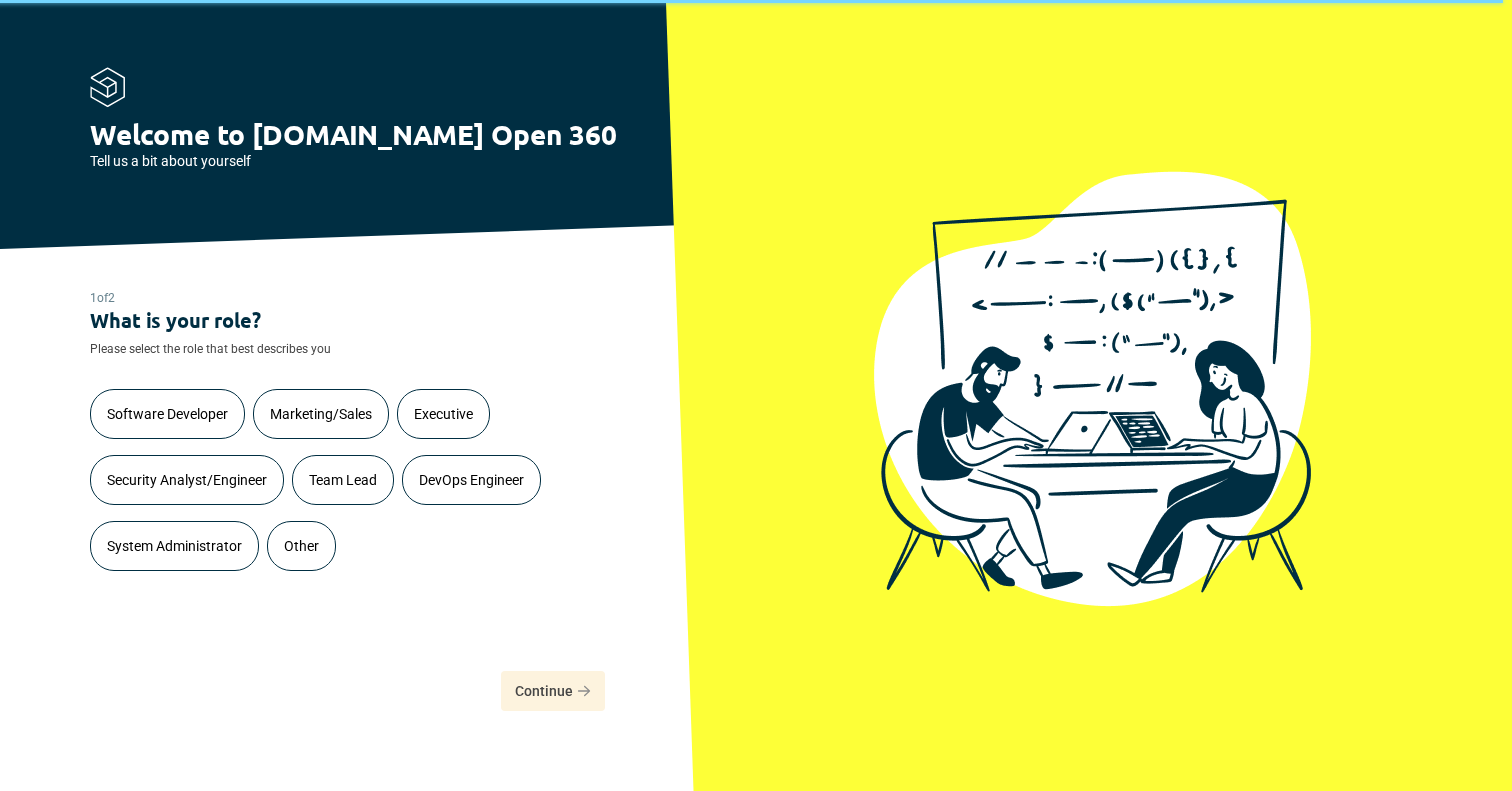 scroll, scrollTop: 0, scrollLeft: 0, axis: both 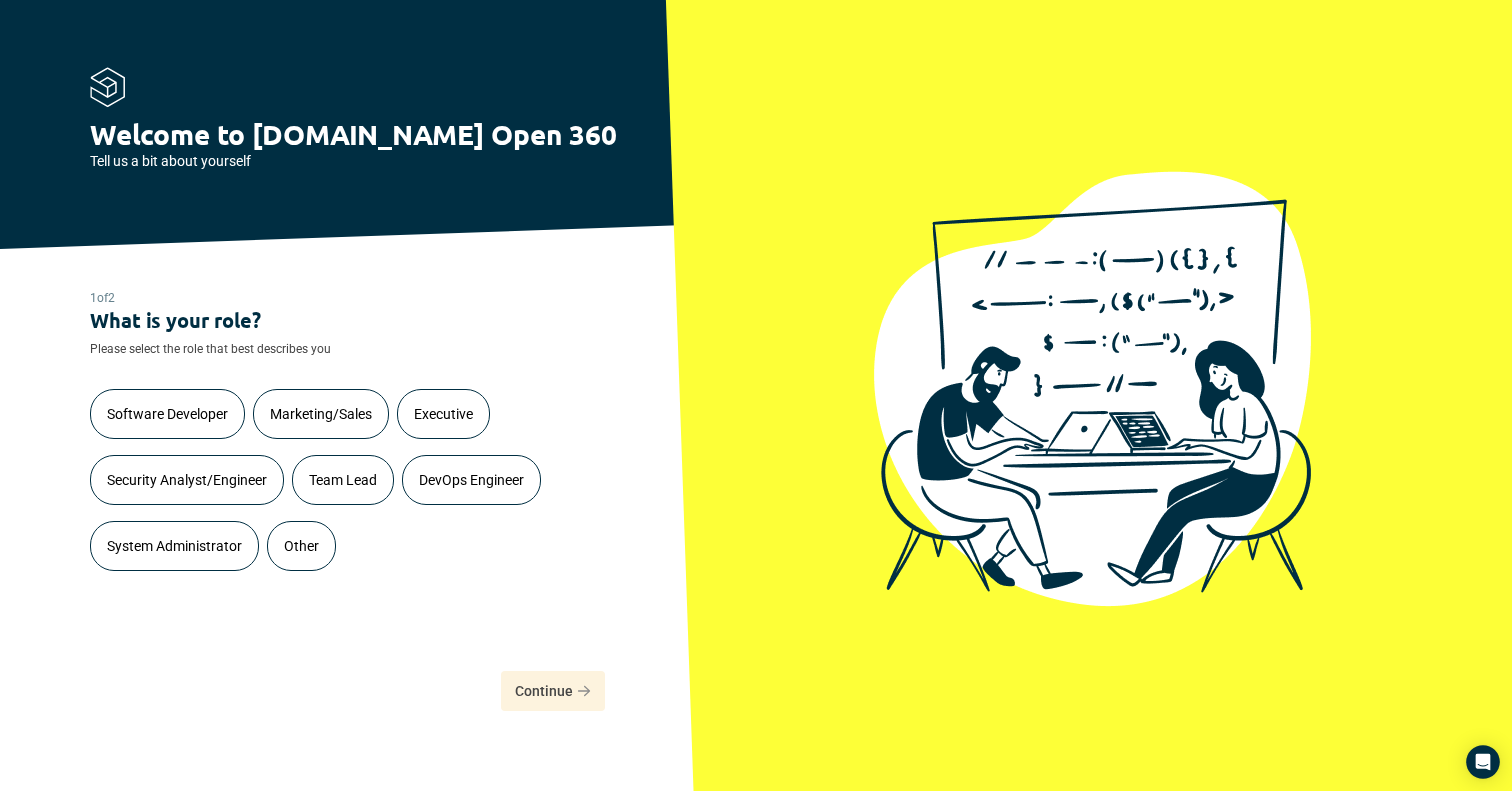 click on "Software Developer" at bounding box center [167, 414] 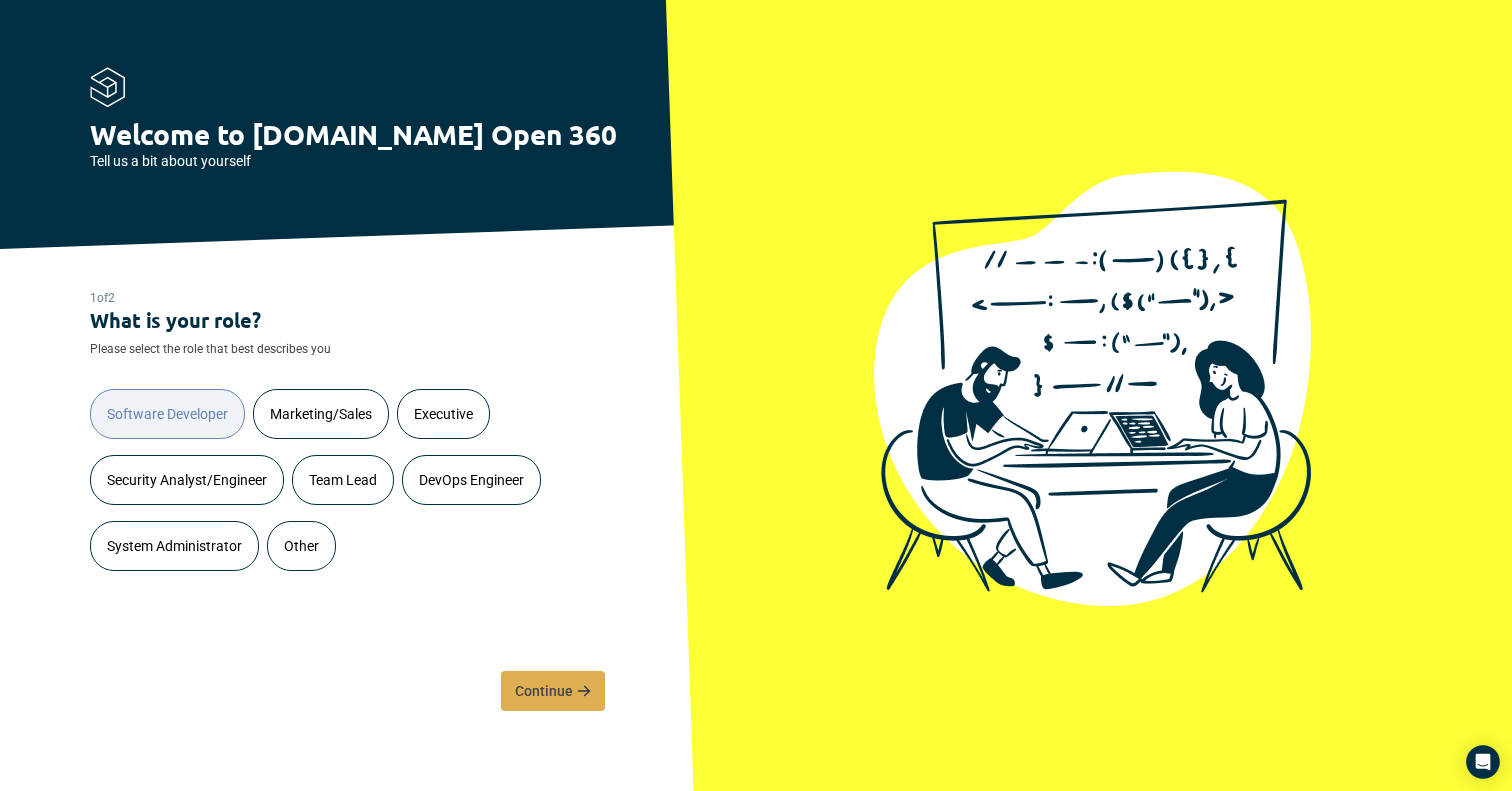 click 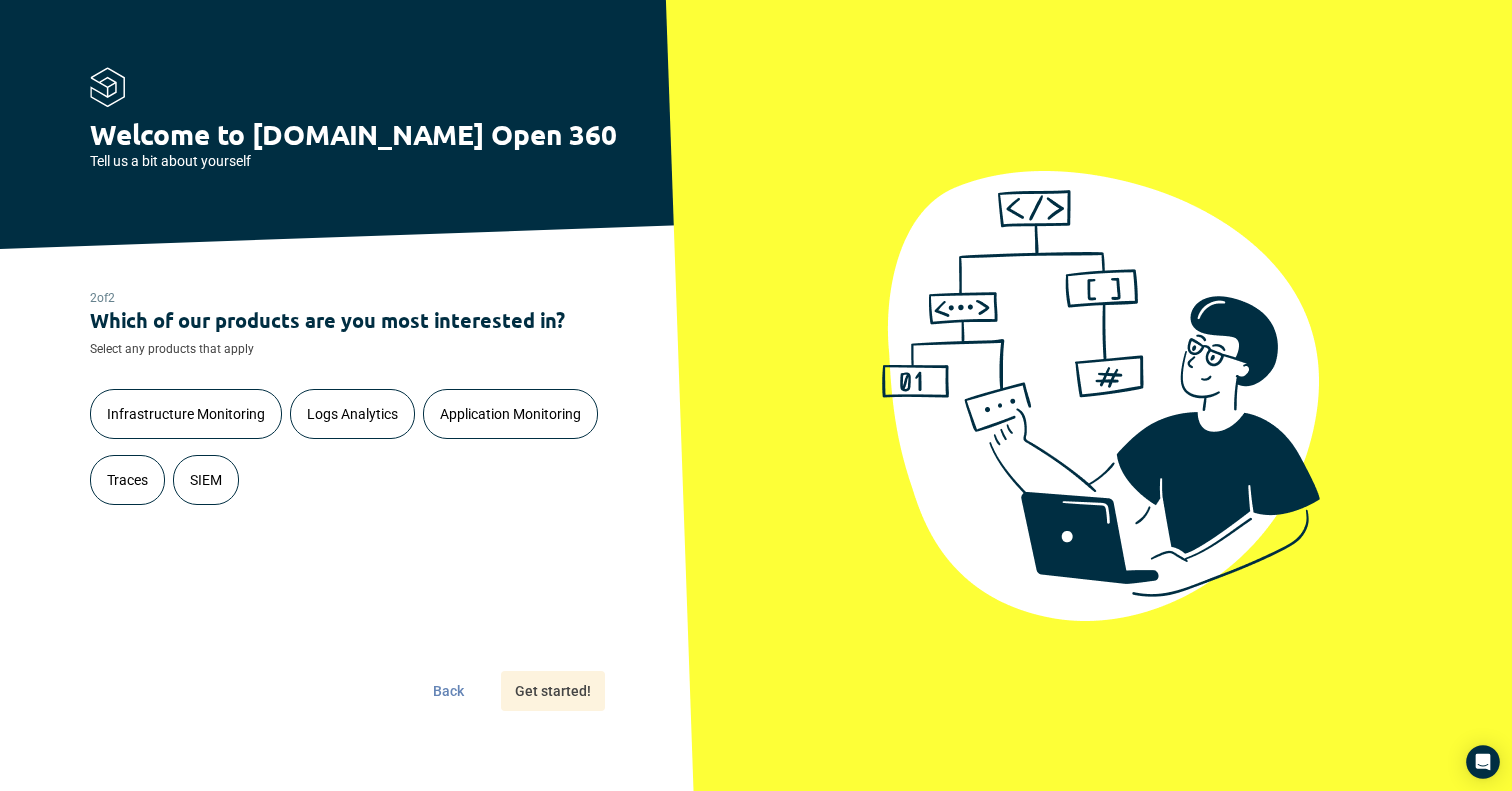 click on "Infrastructure Monitoring" at bounding box center (186, 414) 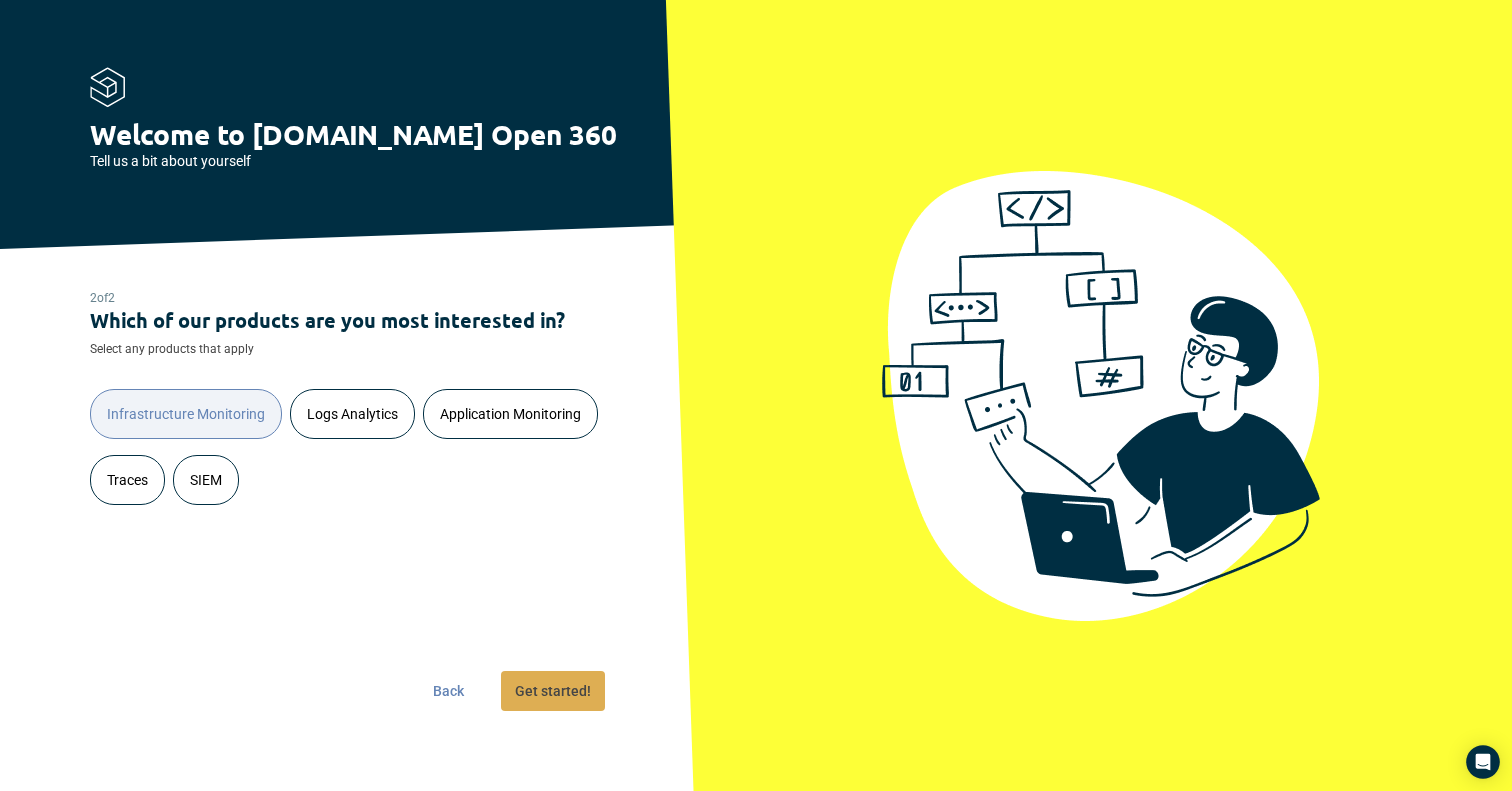 click on "Logs Analytics" at bounding box center (352, 414) 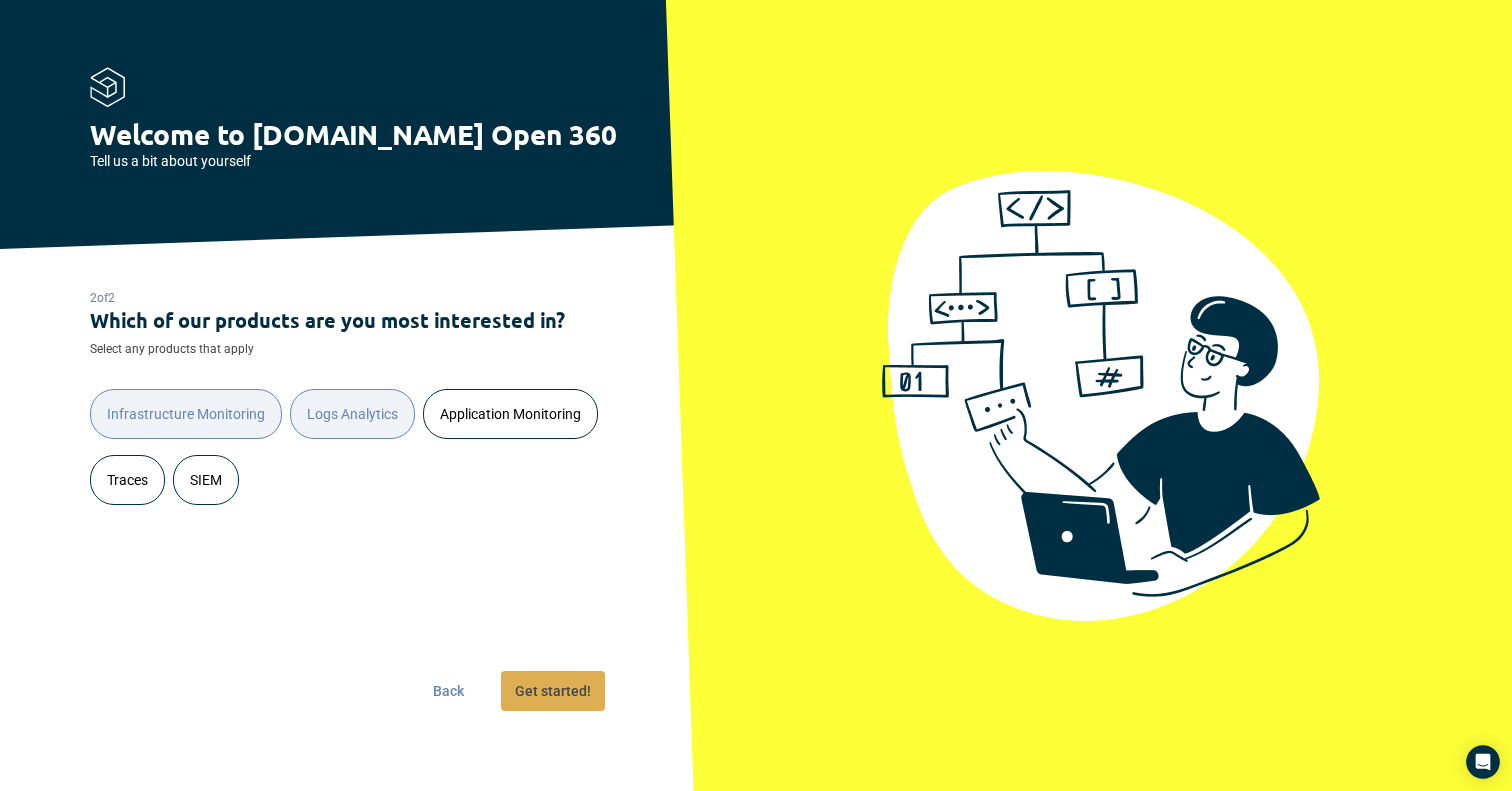 click on "Application Monitoring" at bounding box center [510, 414] 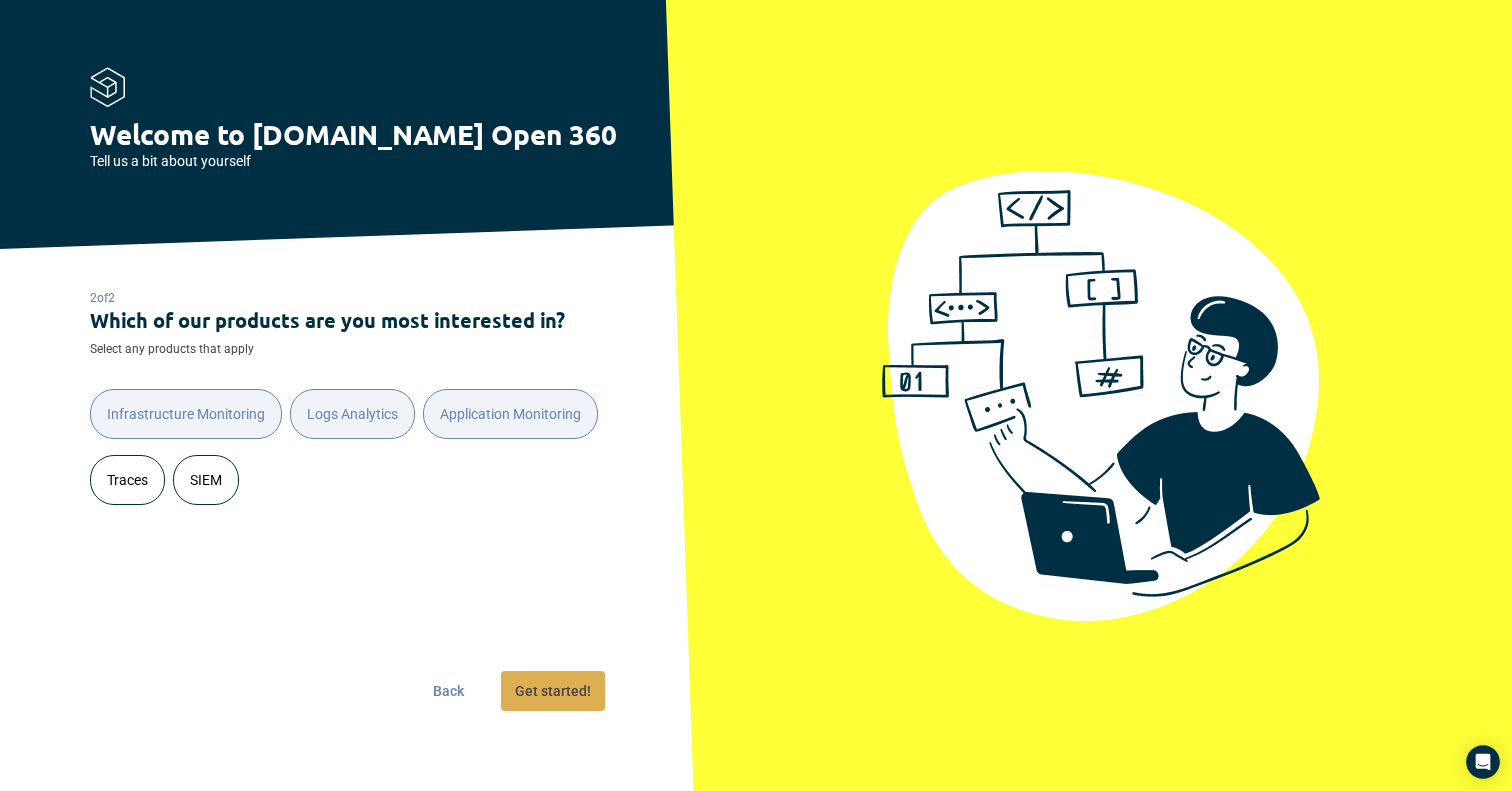 click on "Application Monitoring" at bounding box center [510, 414] 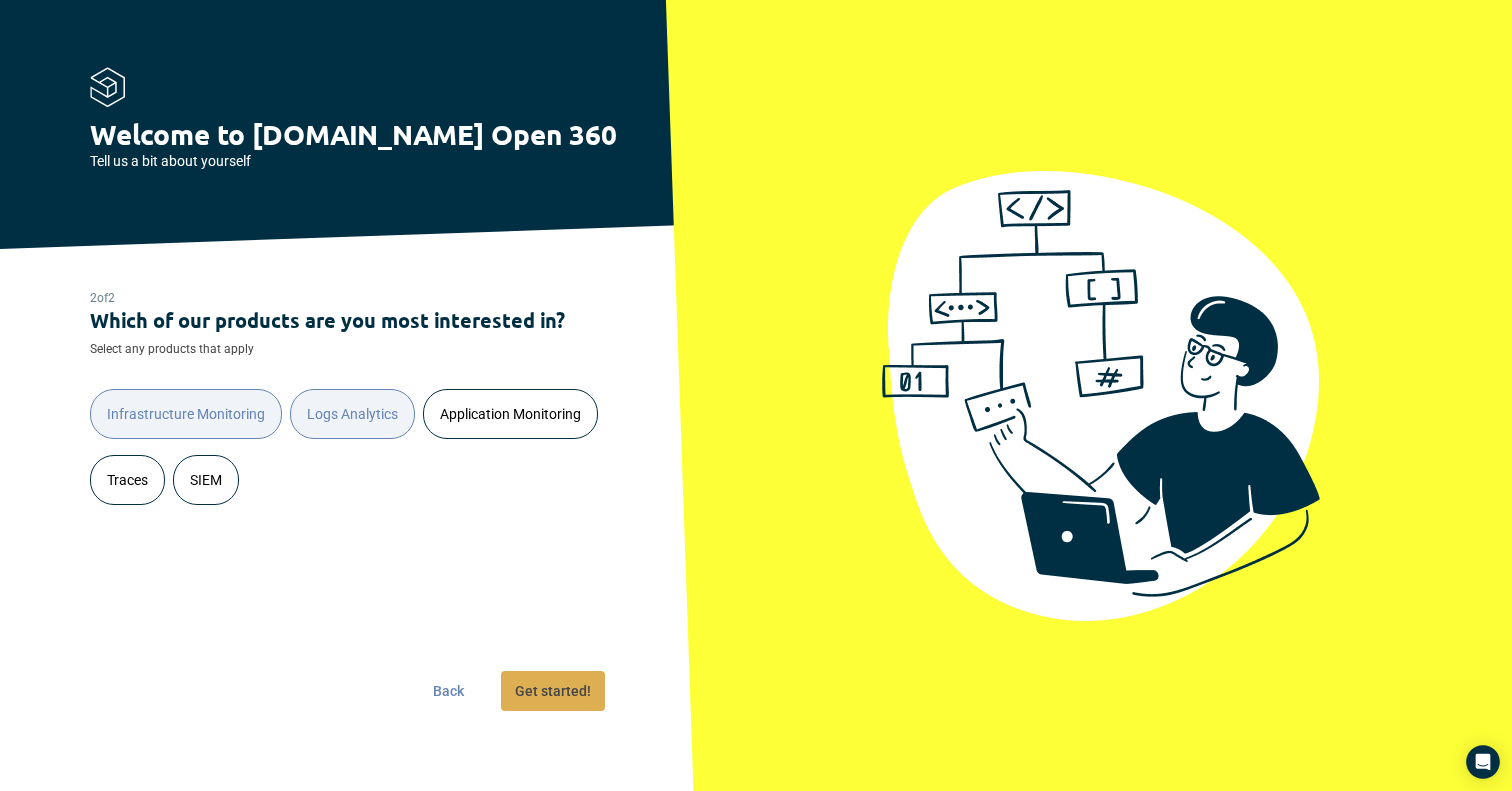 click on "Get started!" at bounding box center [553, 691] 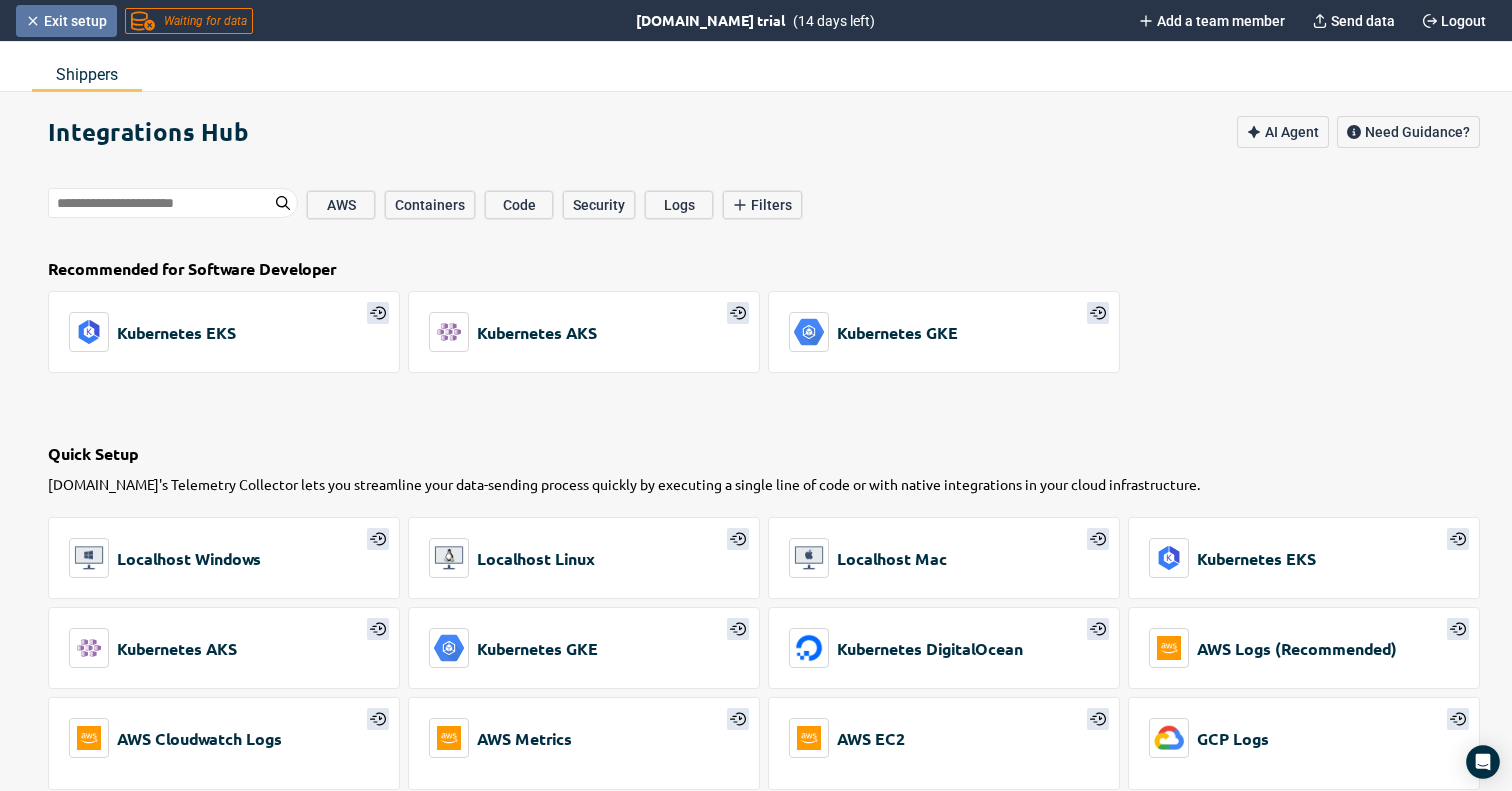 click on "Exit setup" at bounding box center (75, 21) 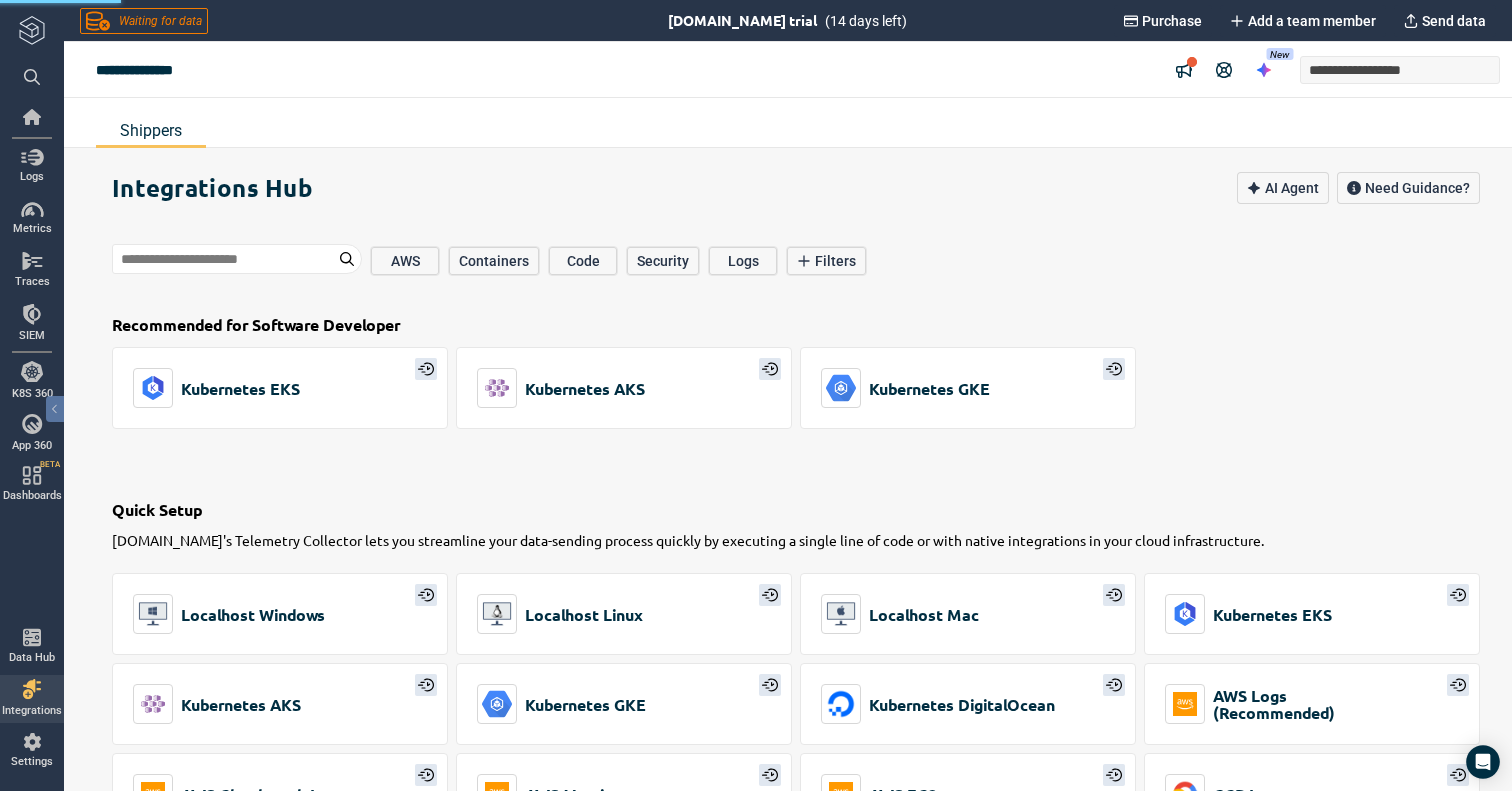 type on "*" 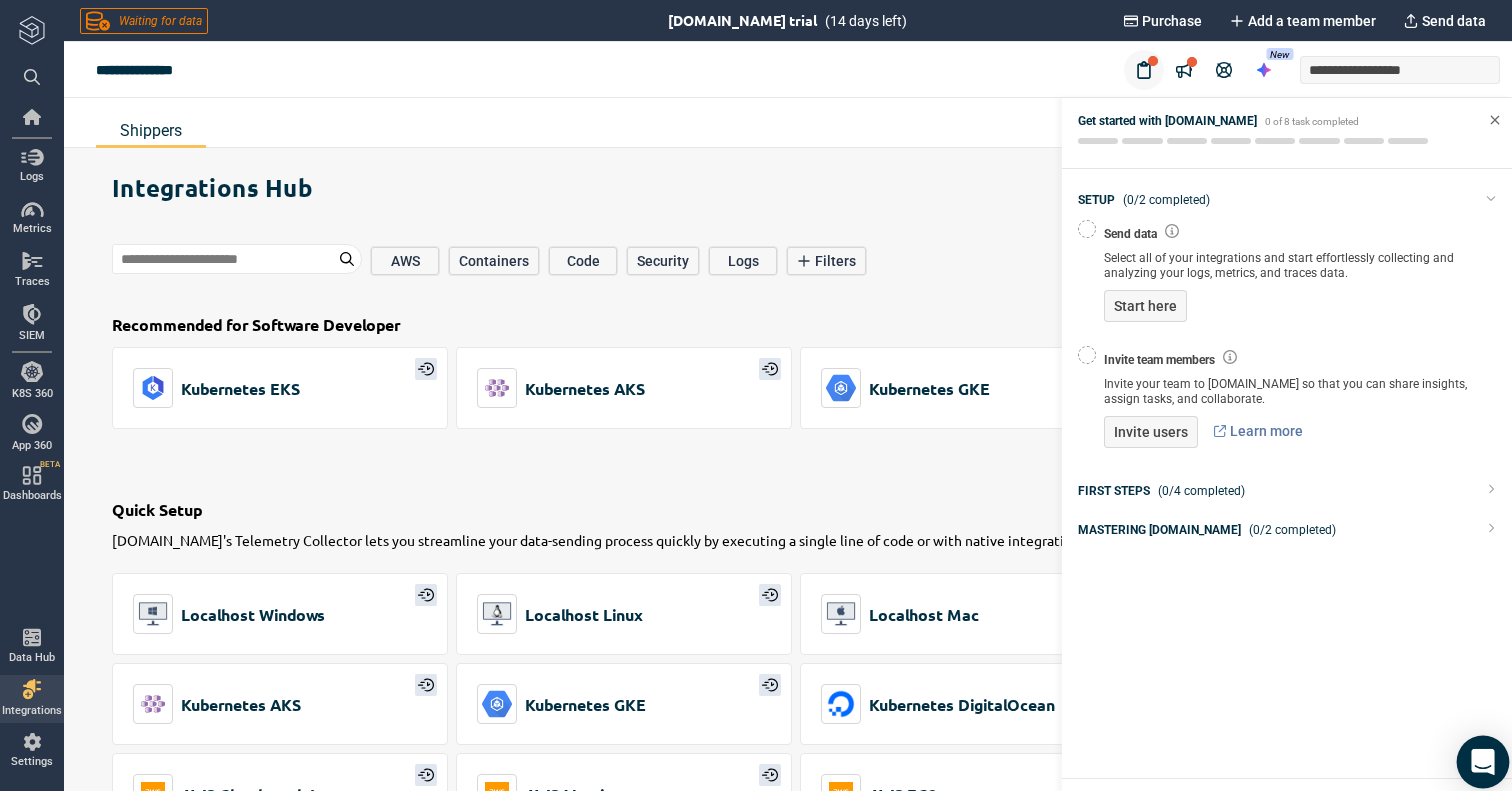 click at bounding box center (1483, 762) 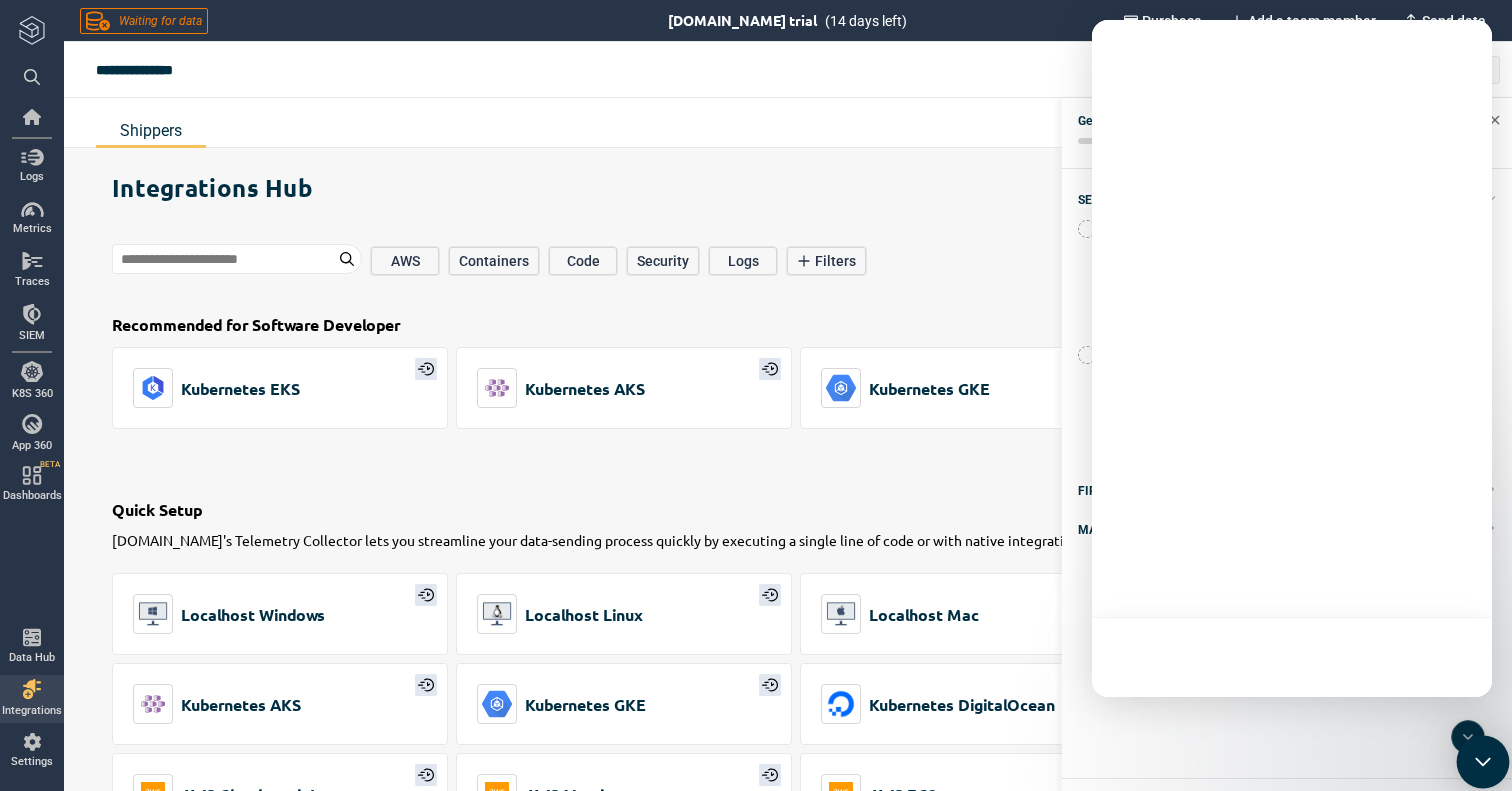 scroll, scrollTop: 0, scrollLeft: 0, axis: both 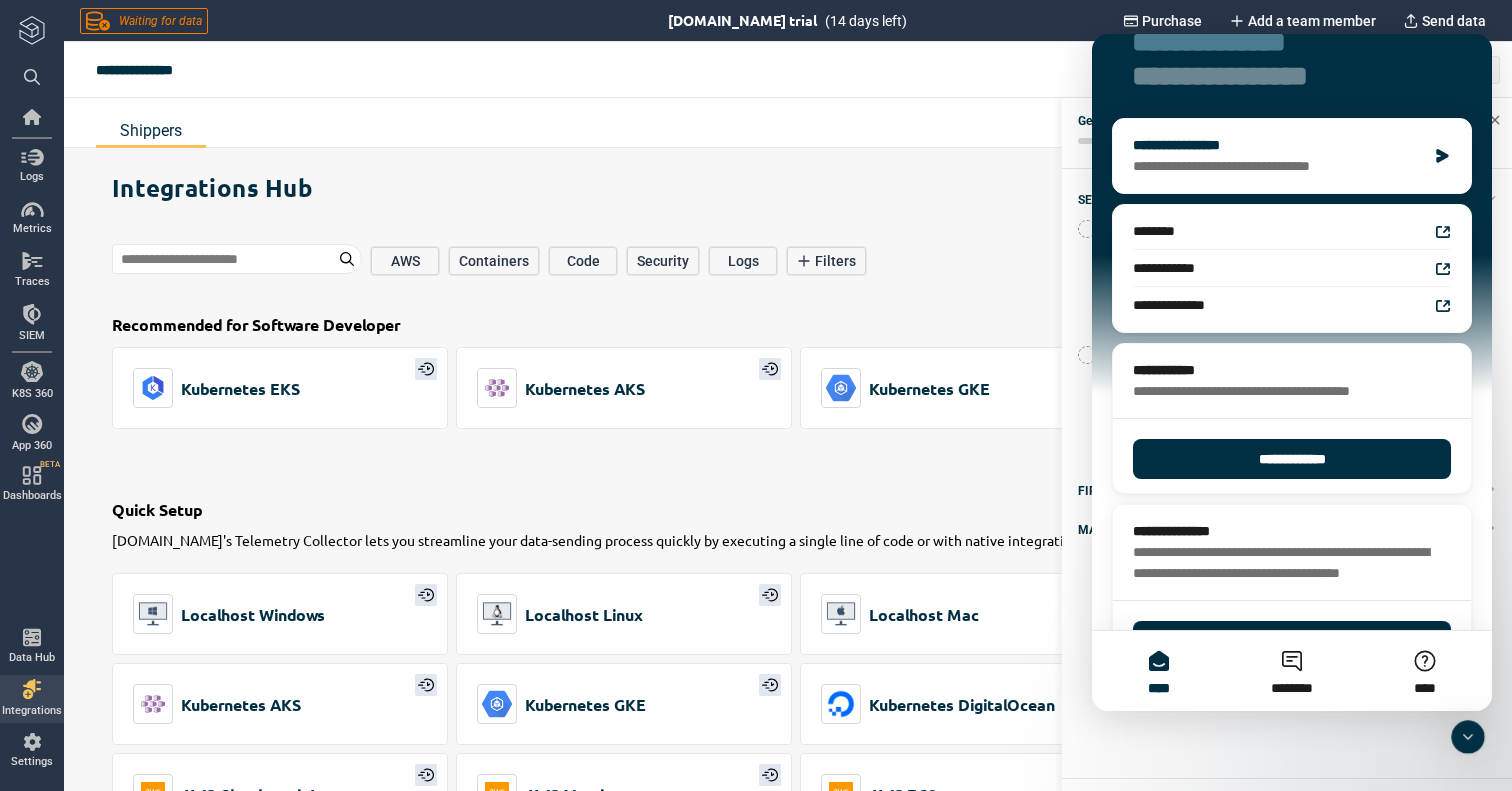 click on "**********" at bounding box center [1279, 145] 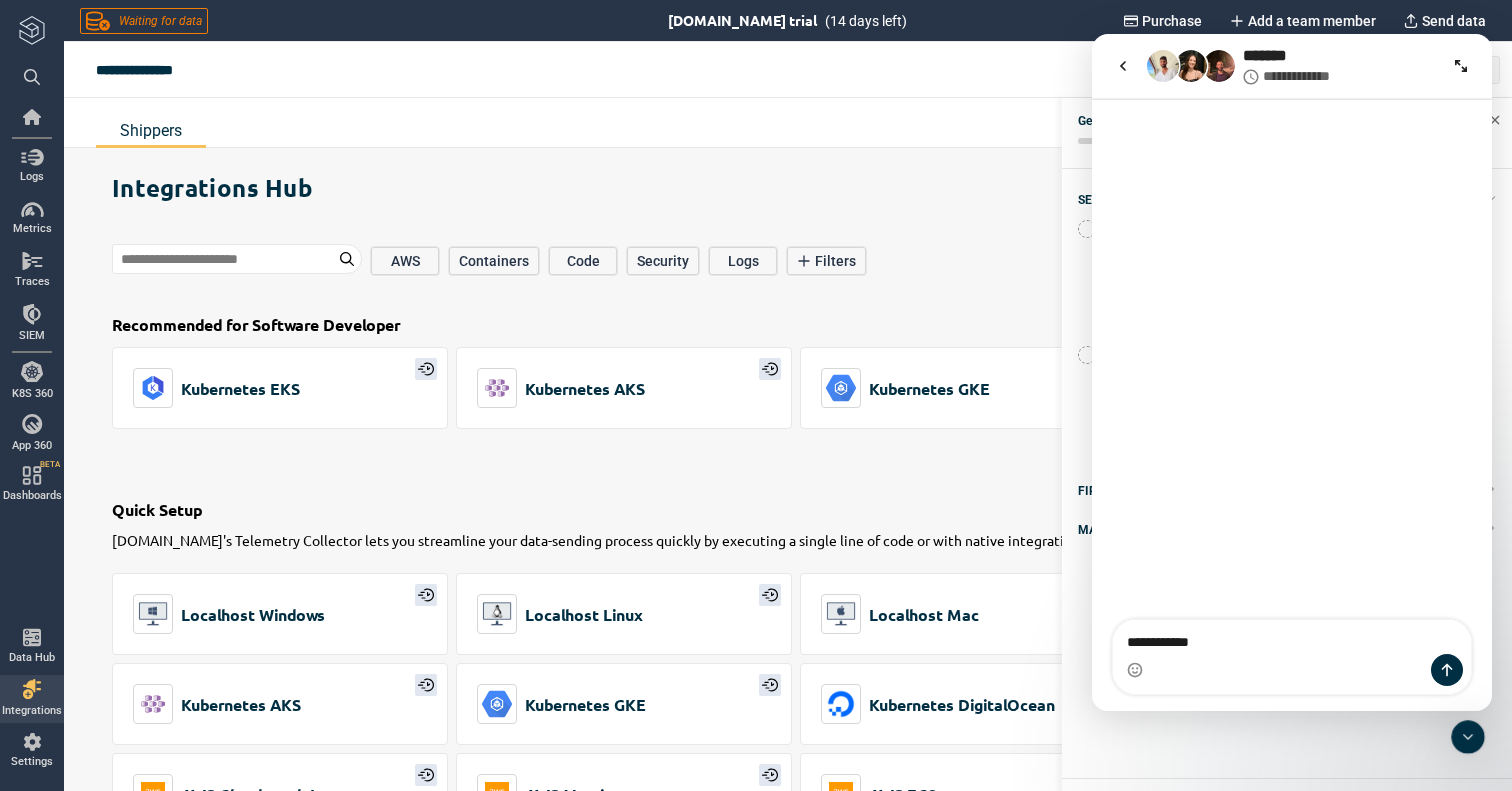 type on "**********" 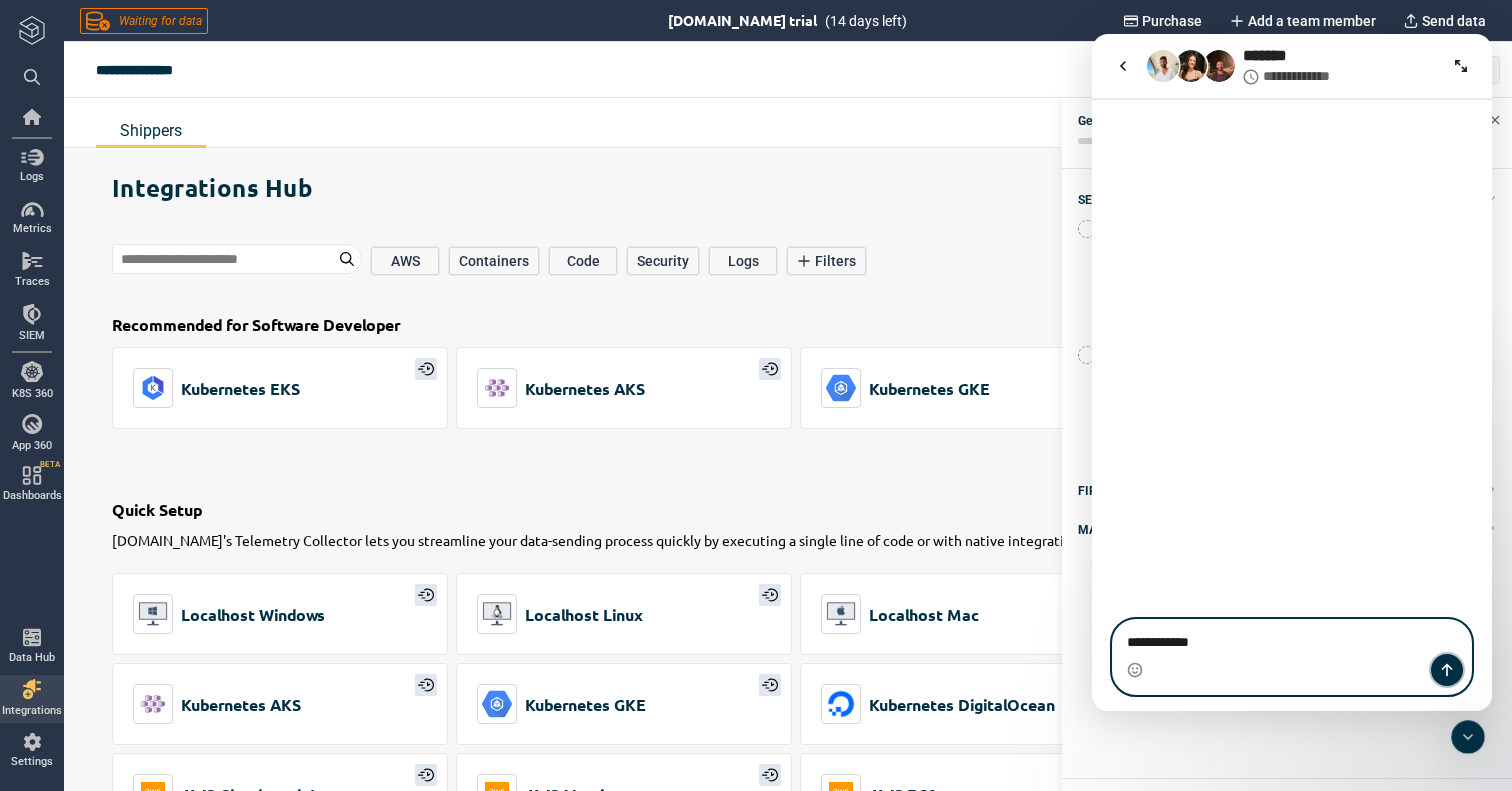 click at bounding box center [1447, 670] 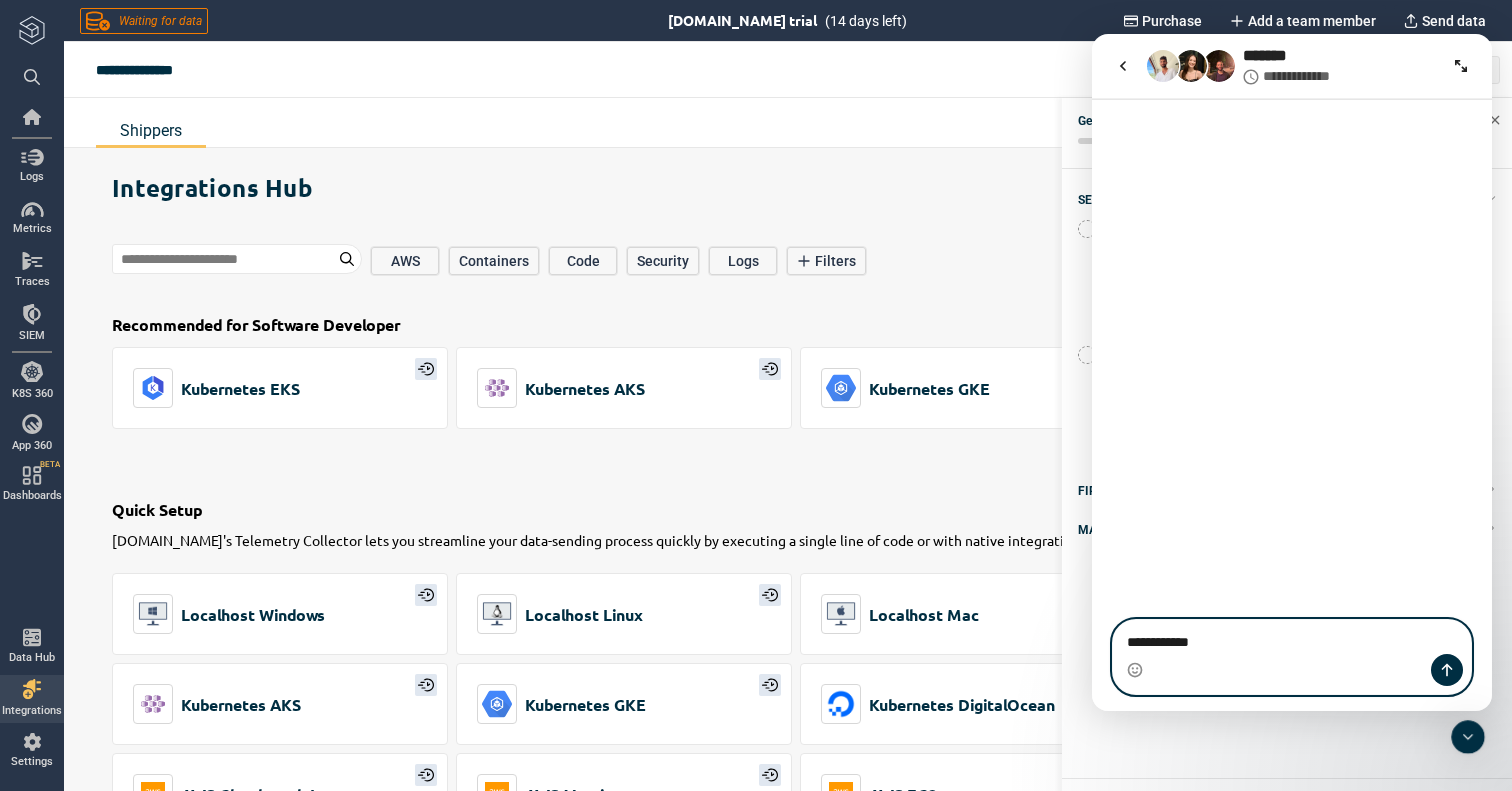 type 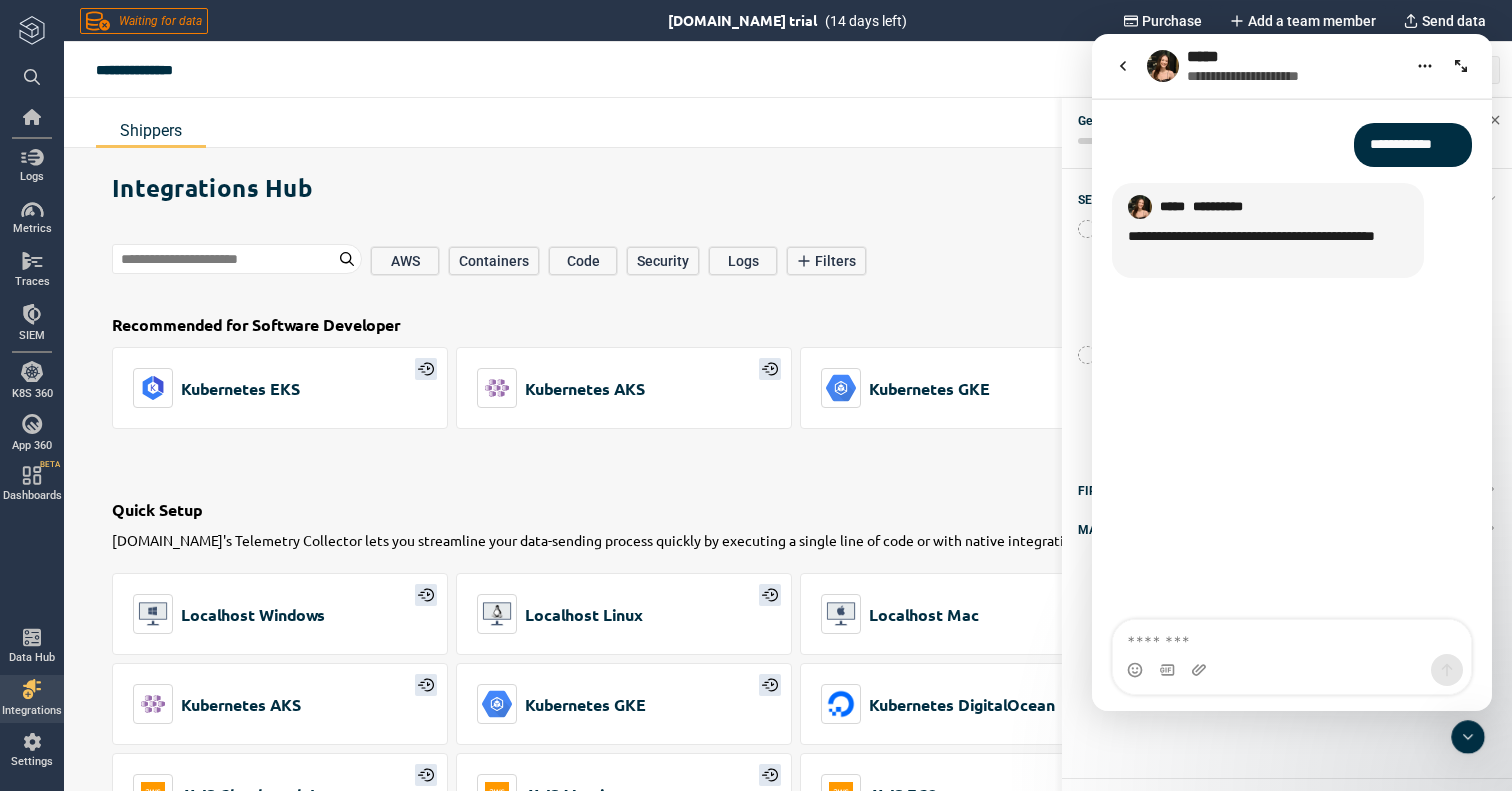click at bounding box center (1123, 66) 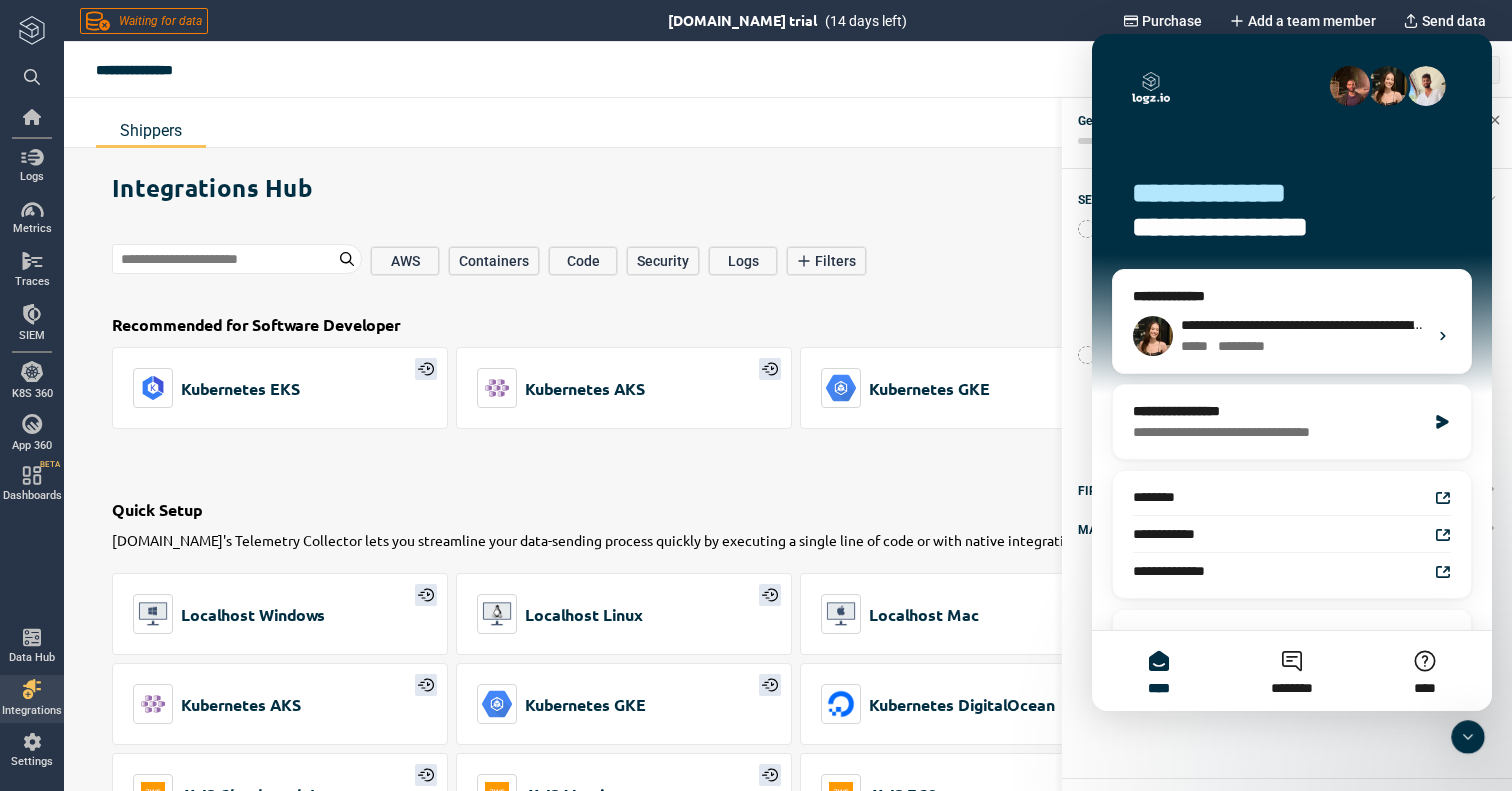 click on "Shippers" at bounding box center [788, 123] 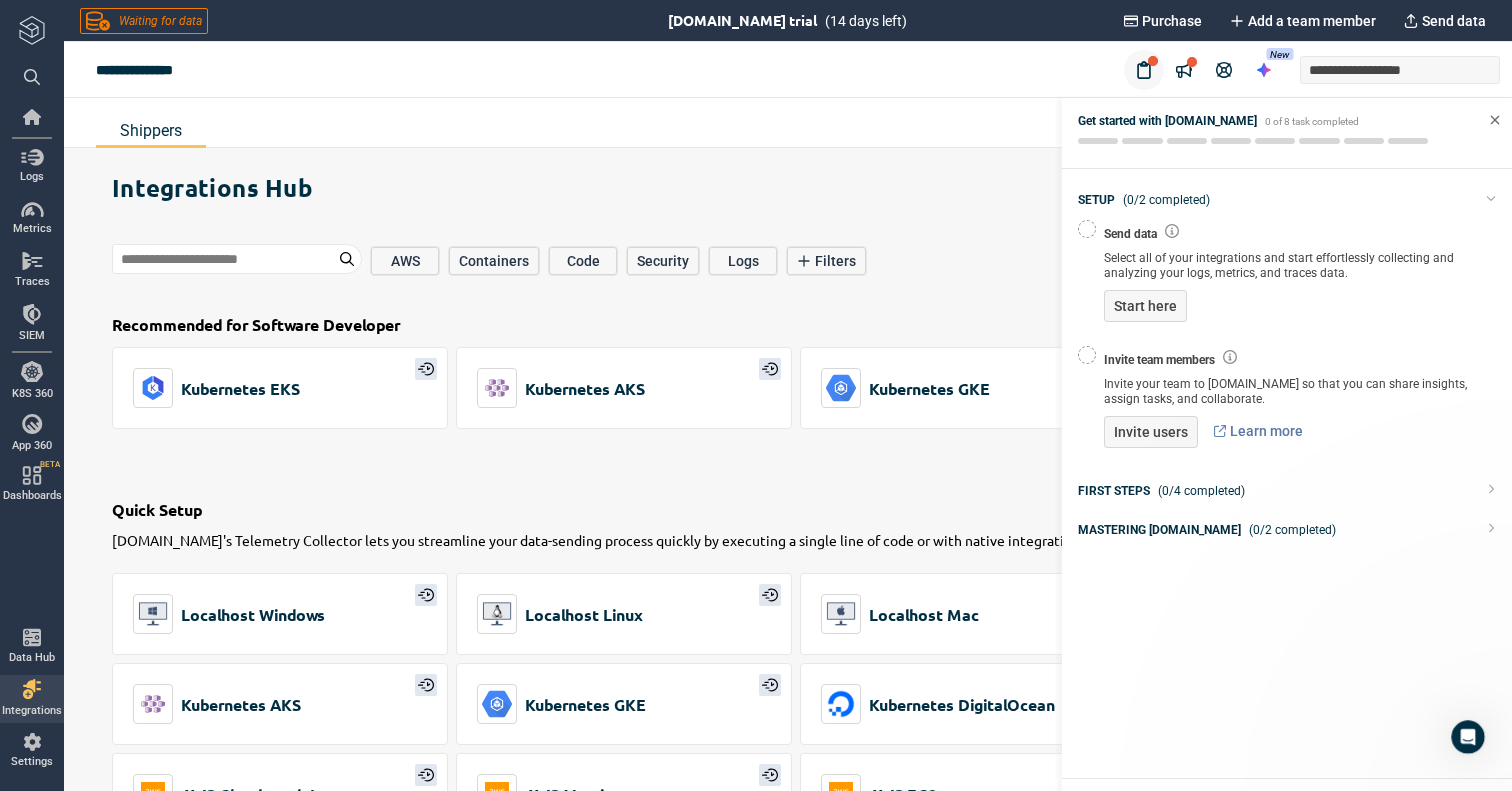 scroll, scrollTop: 0, scrollLeft: 0, axis: both 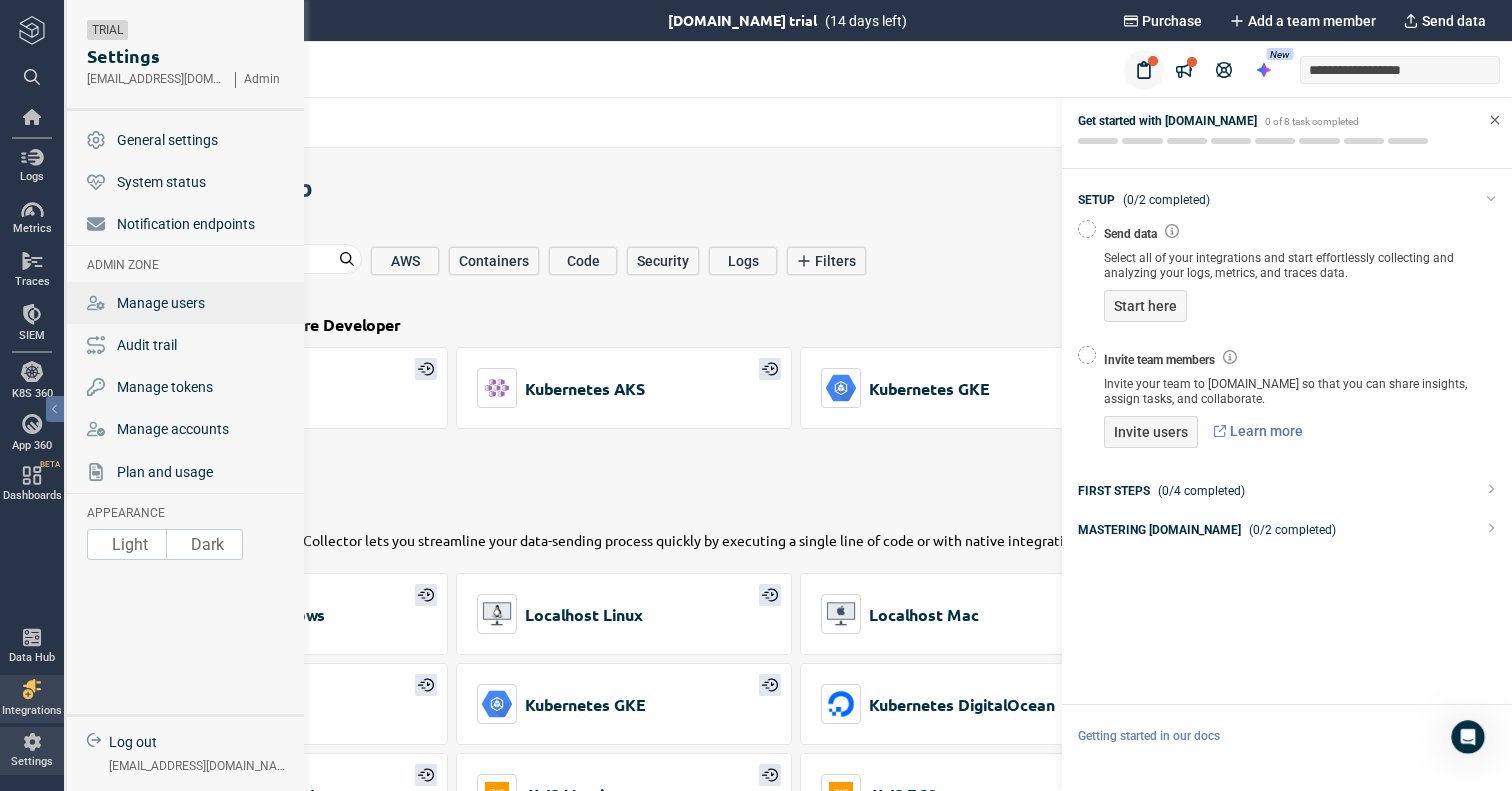 click on "Manage users" at bounding box center (187, 303) 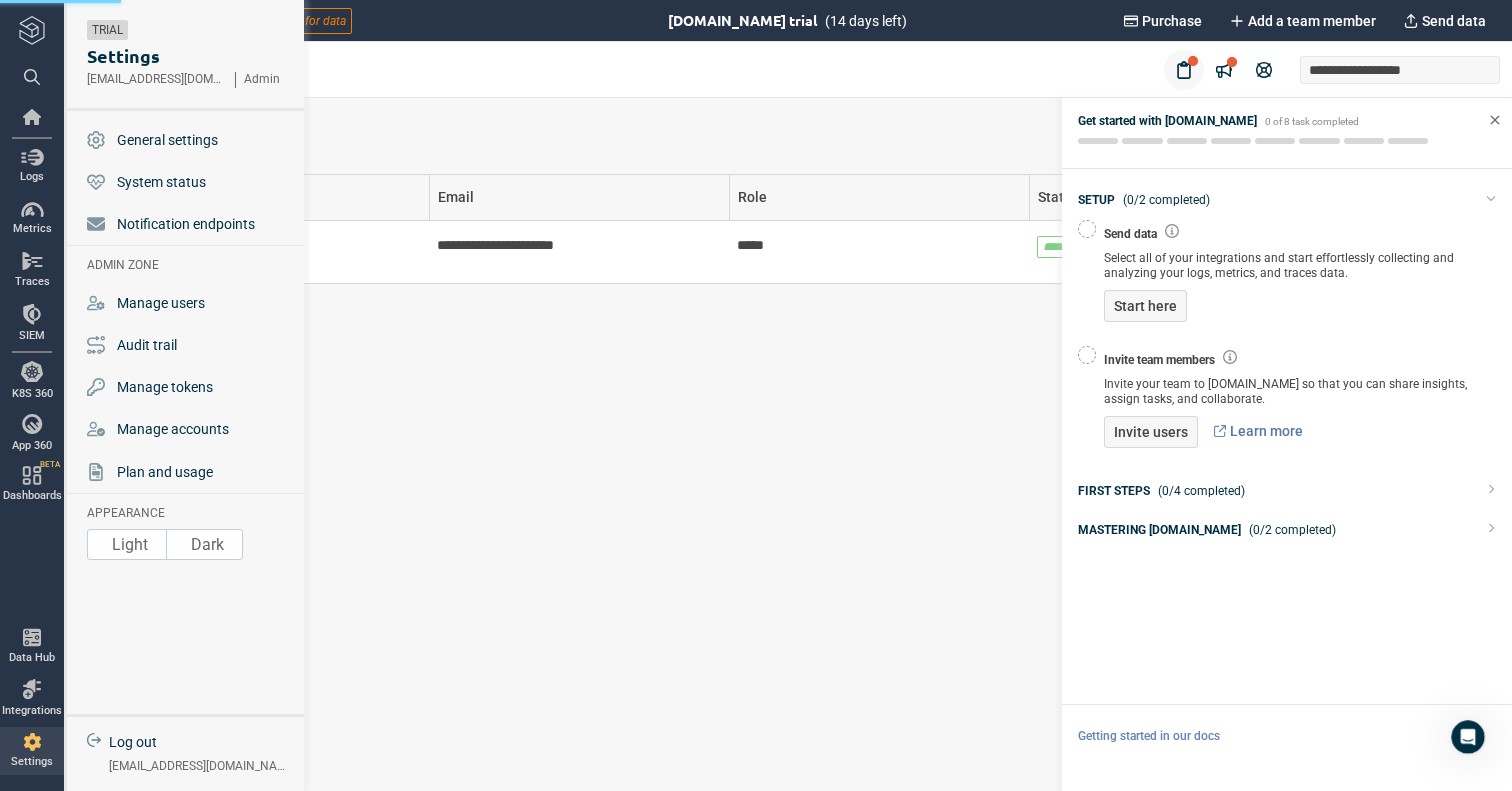 type on "*" 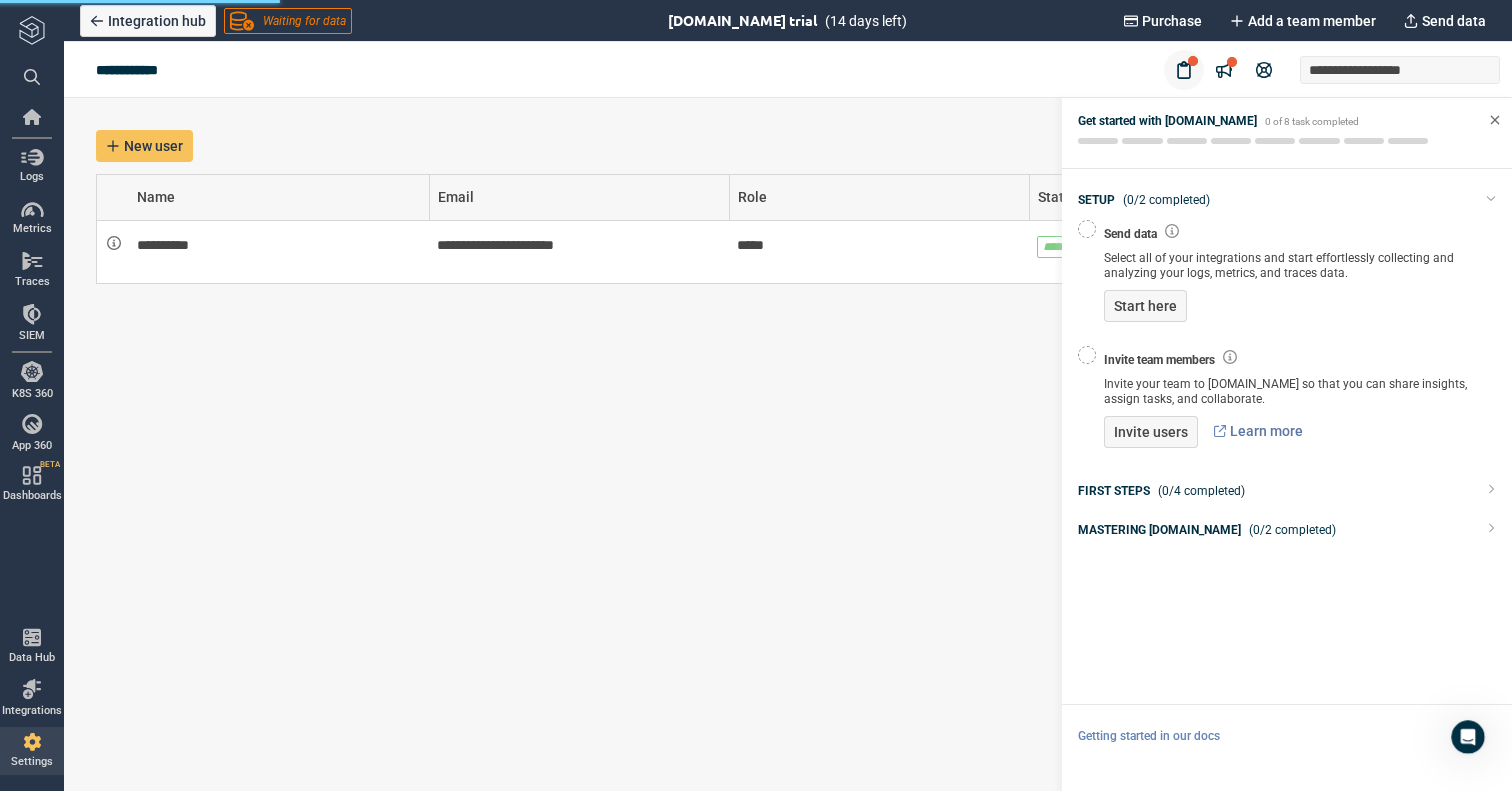 click on "**********" at bounding box center [788, 444] 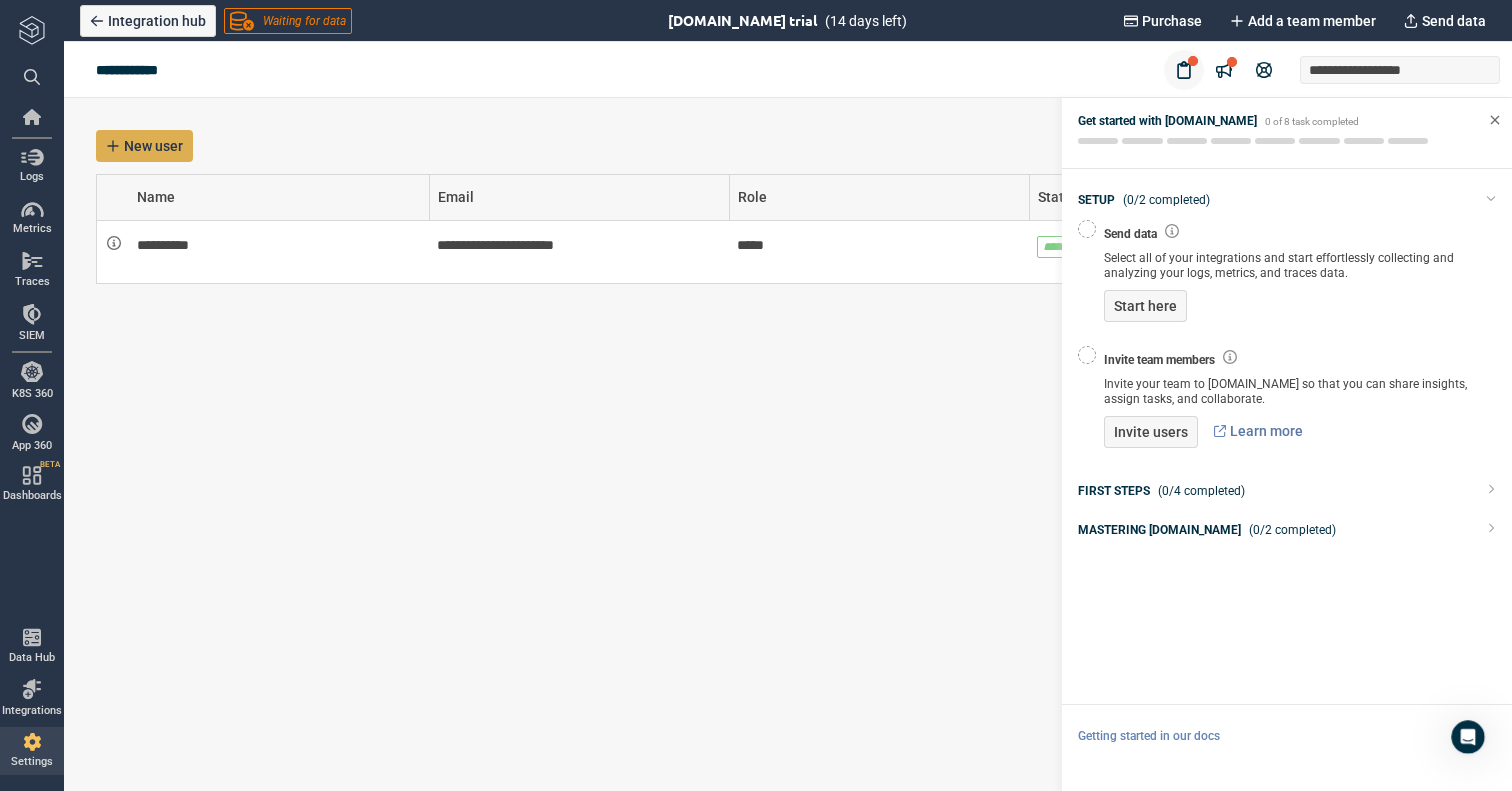 click on "New user" at bounding box center [153, 146] 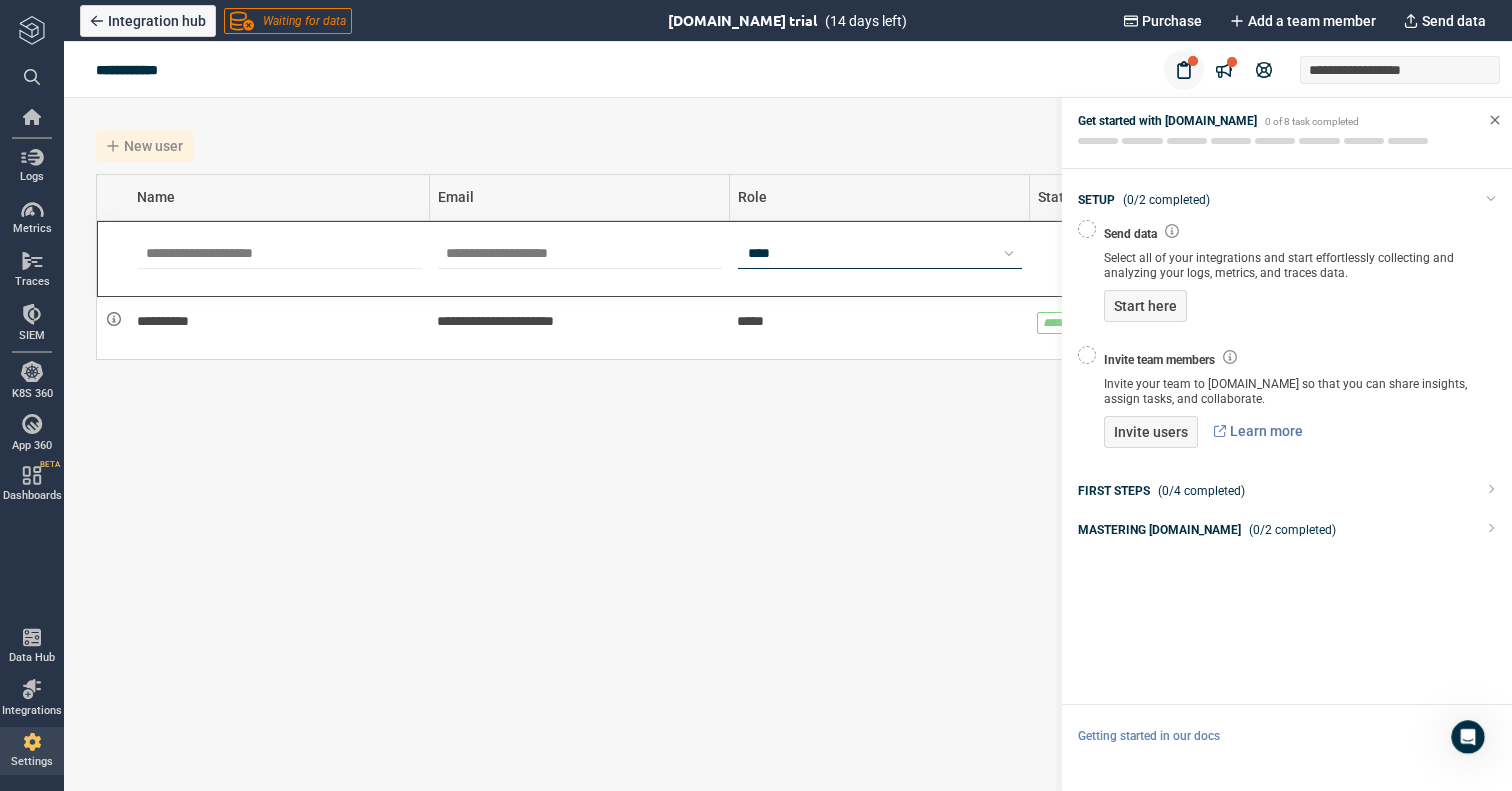 click on "****" at bounding box center (871, 253) 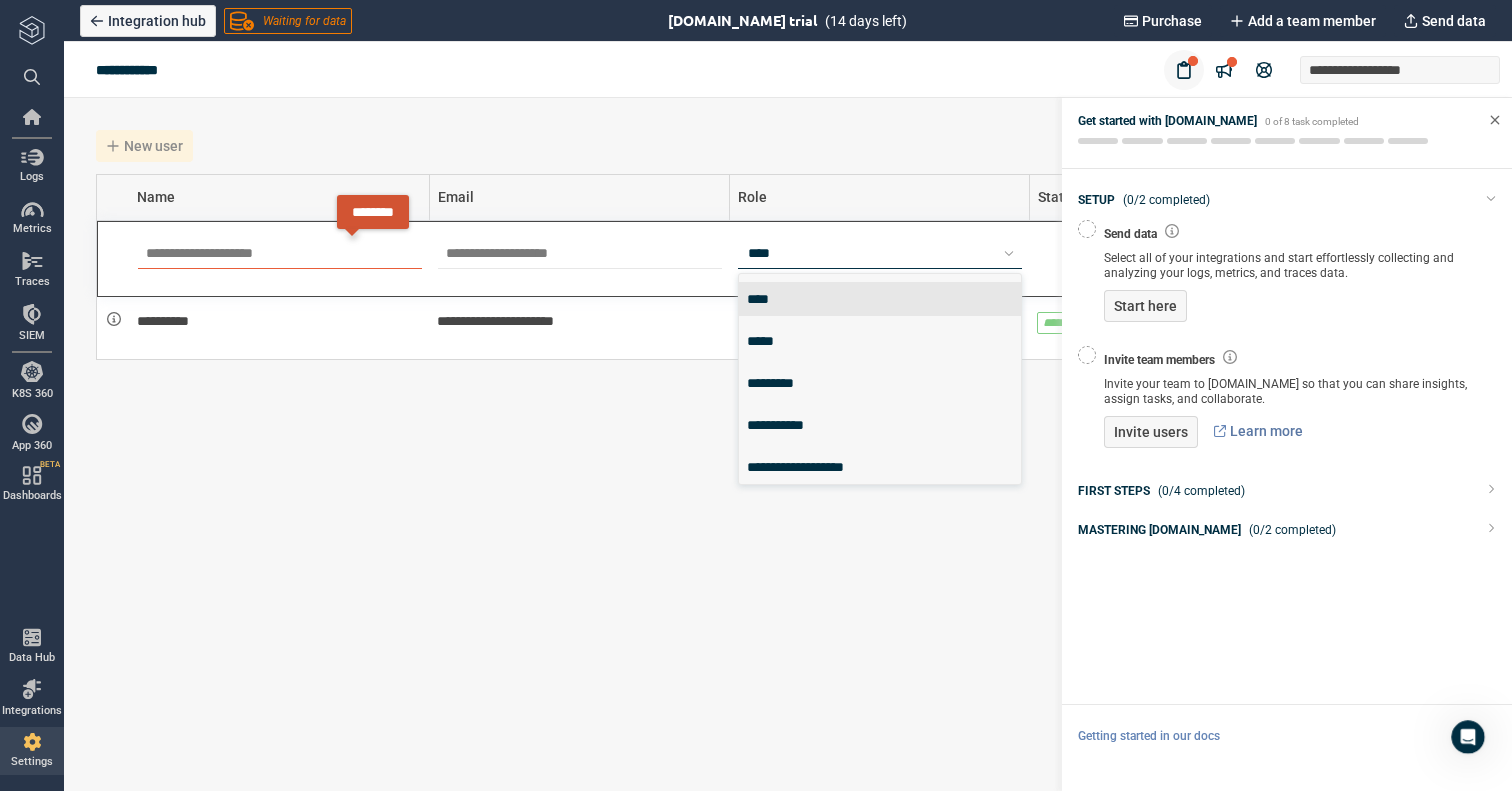 click at bounding box center [280, 254] 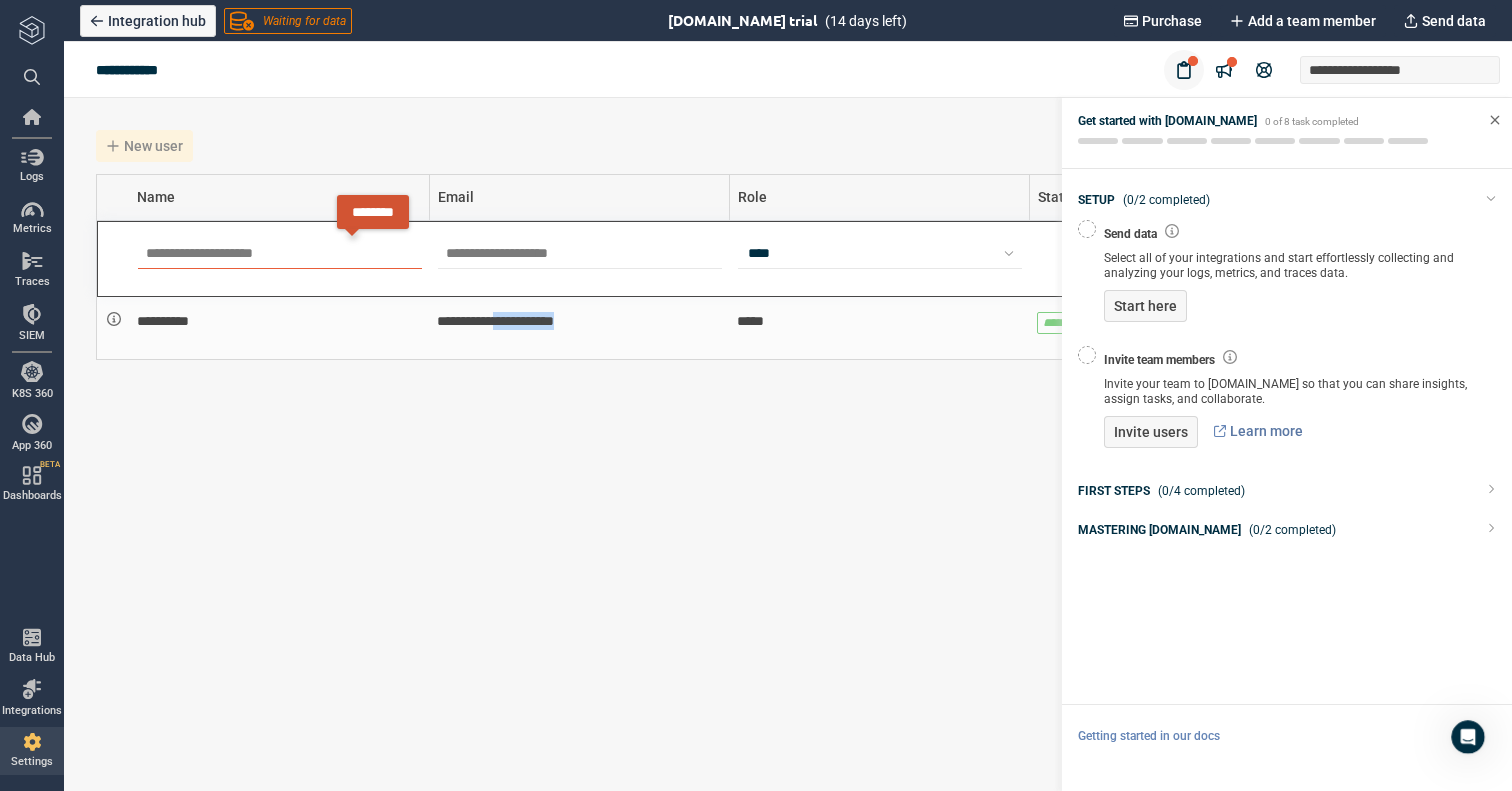 drag, startPoint x: 615, startPoint y: 320, endPoint x: 519, endPoint y: 326, distance: 96.18732 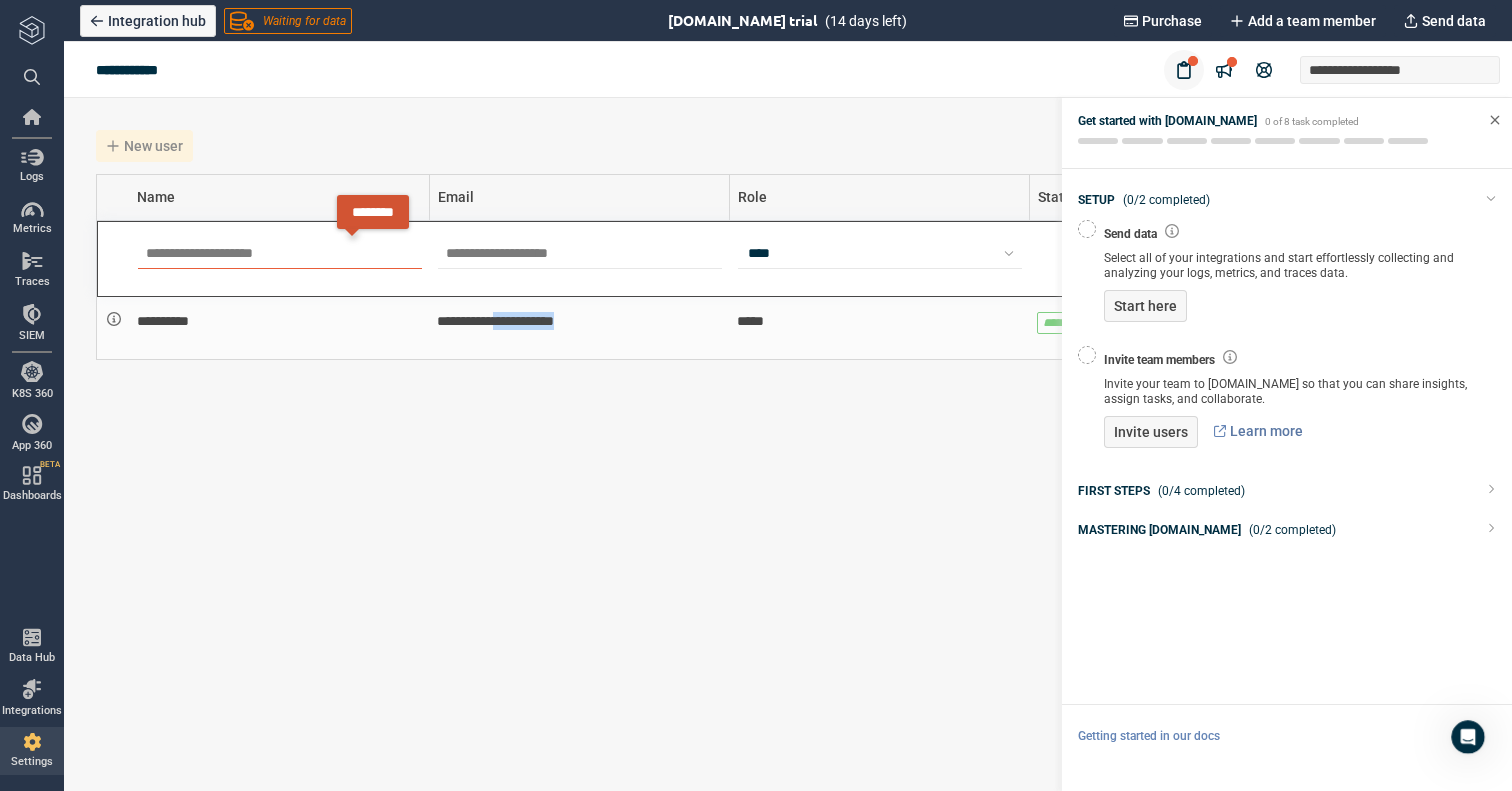 click on "**********" at bounding box center (579, 328) 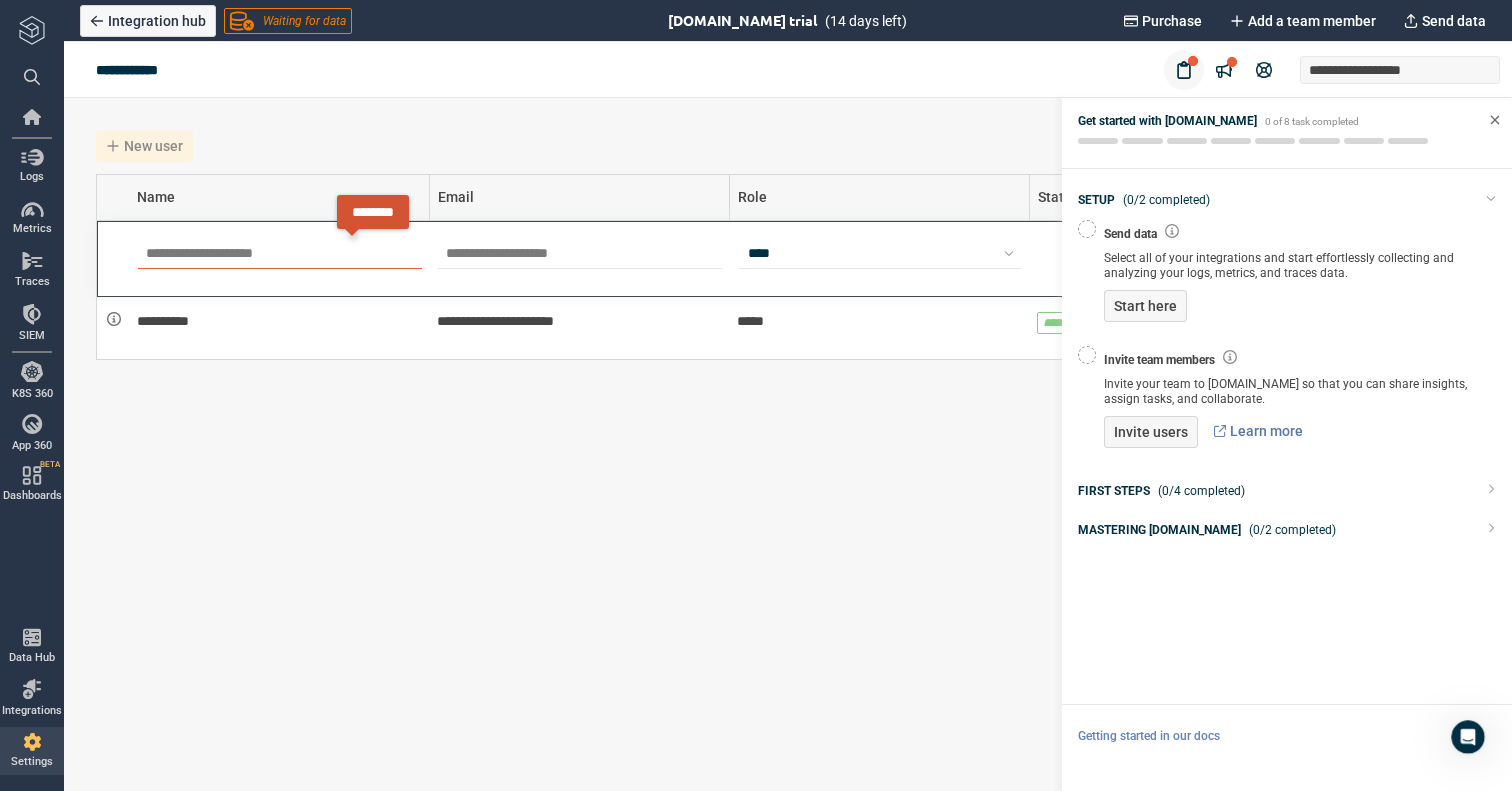 click at bounding box center (280, 254) 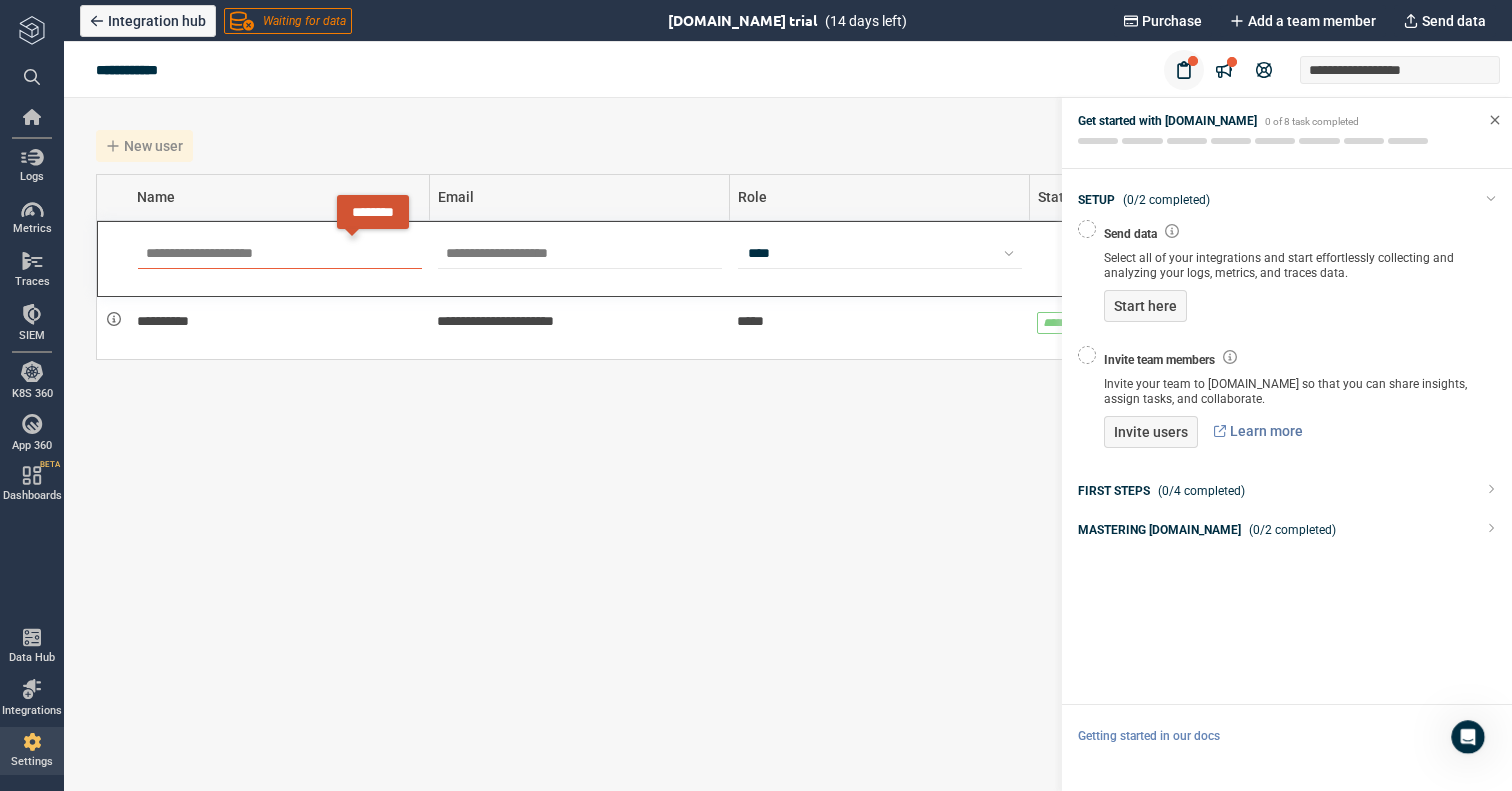 paste on "**********" 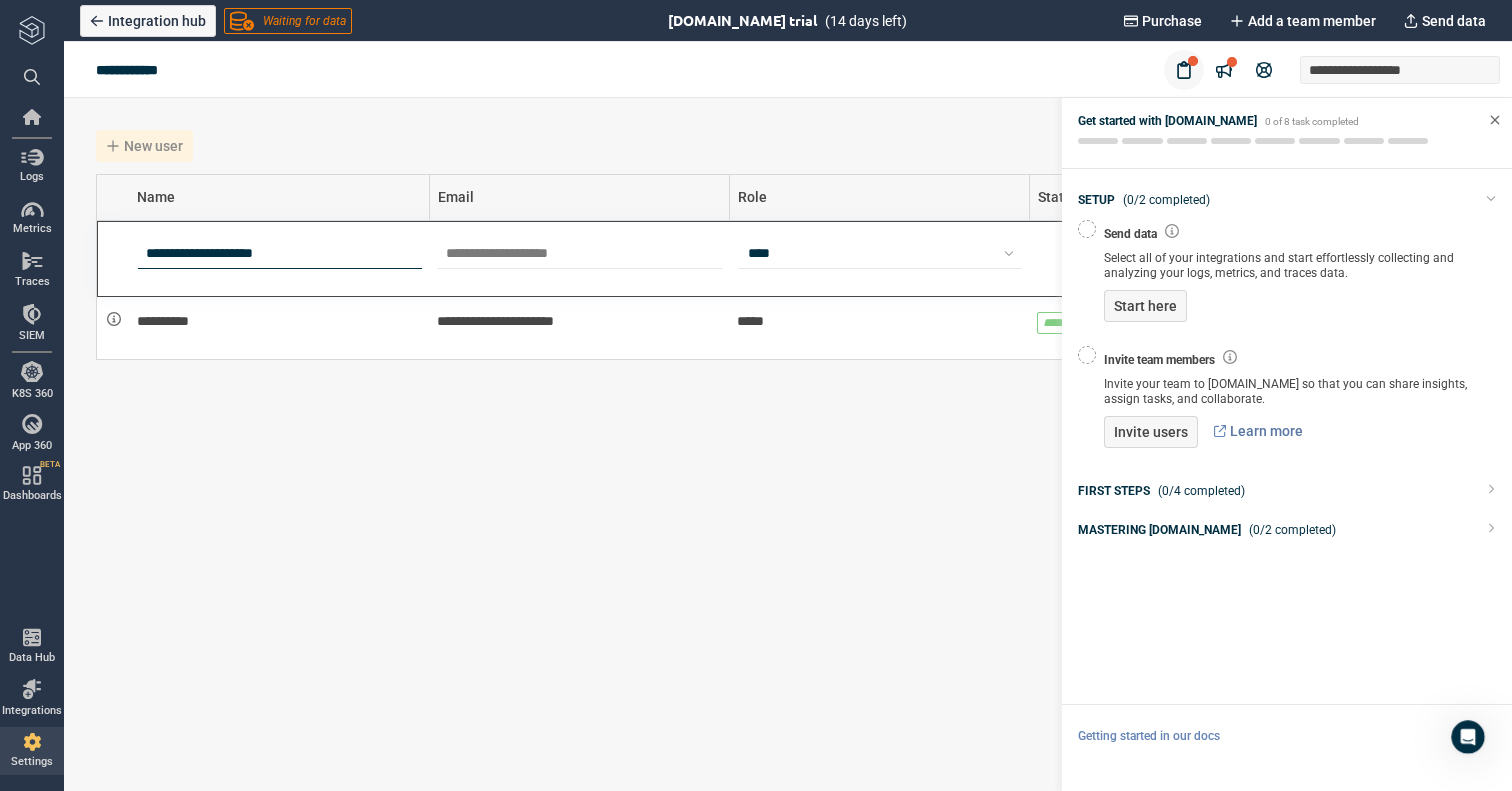 click on "**********" at bounding box center (280, 254) 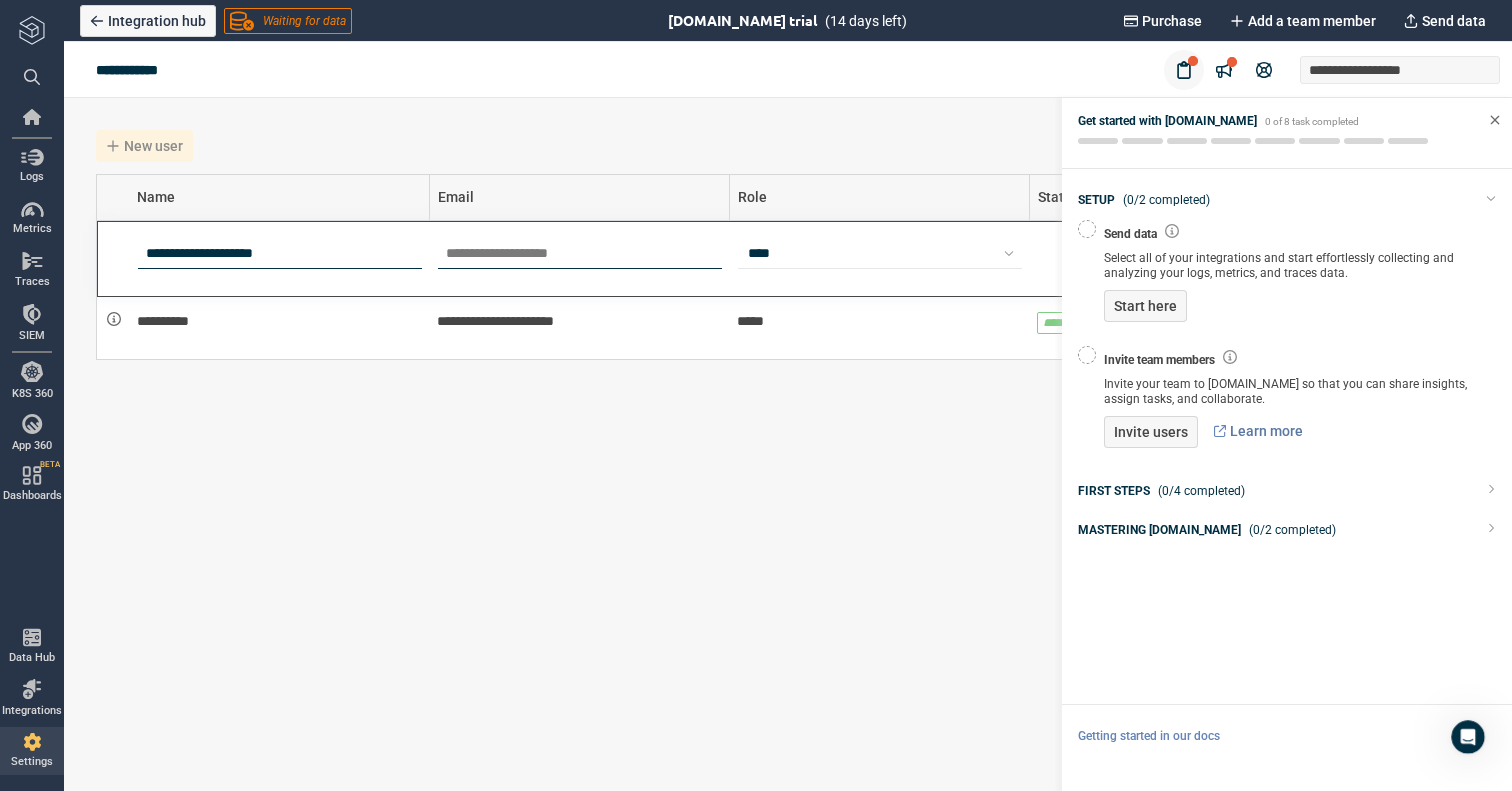 type on "**********" 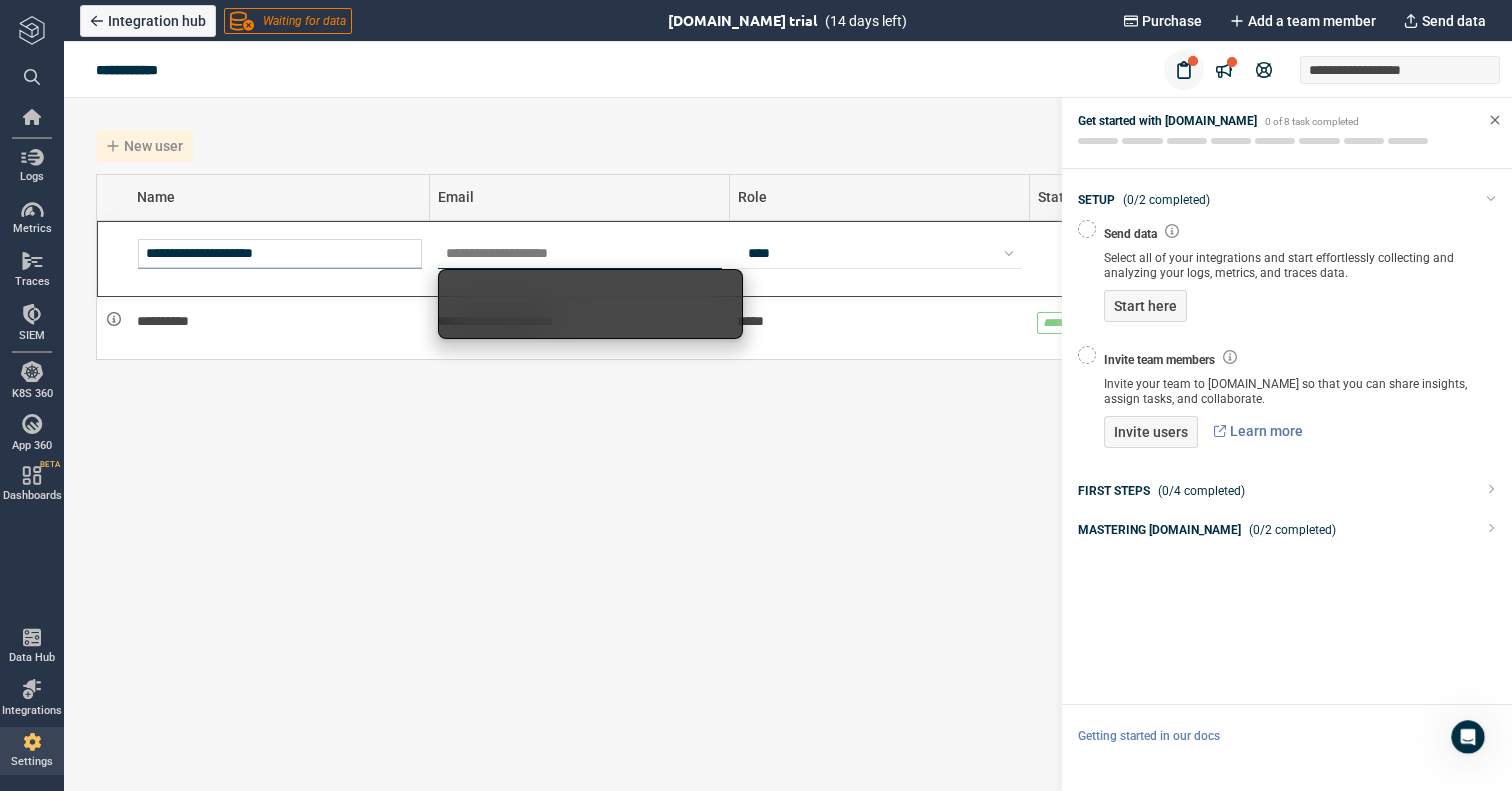 click at bounding box center [580, 254] 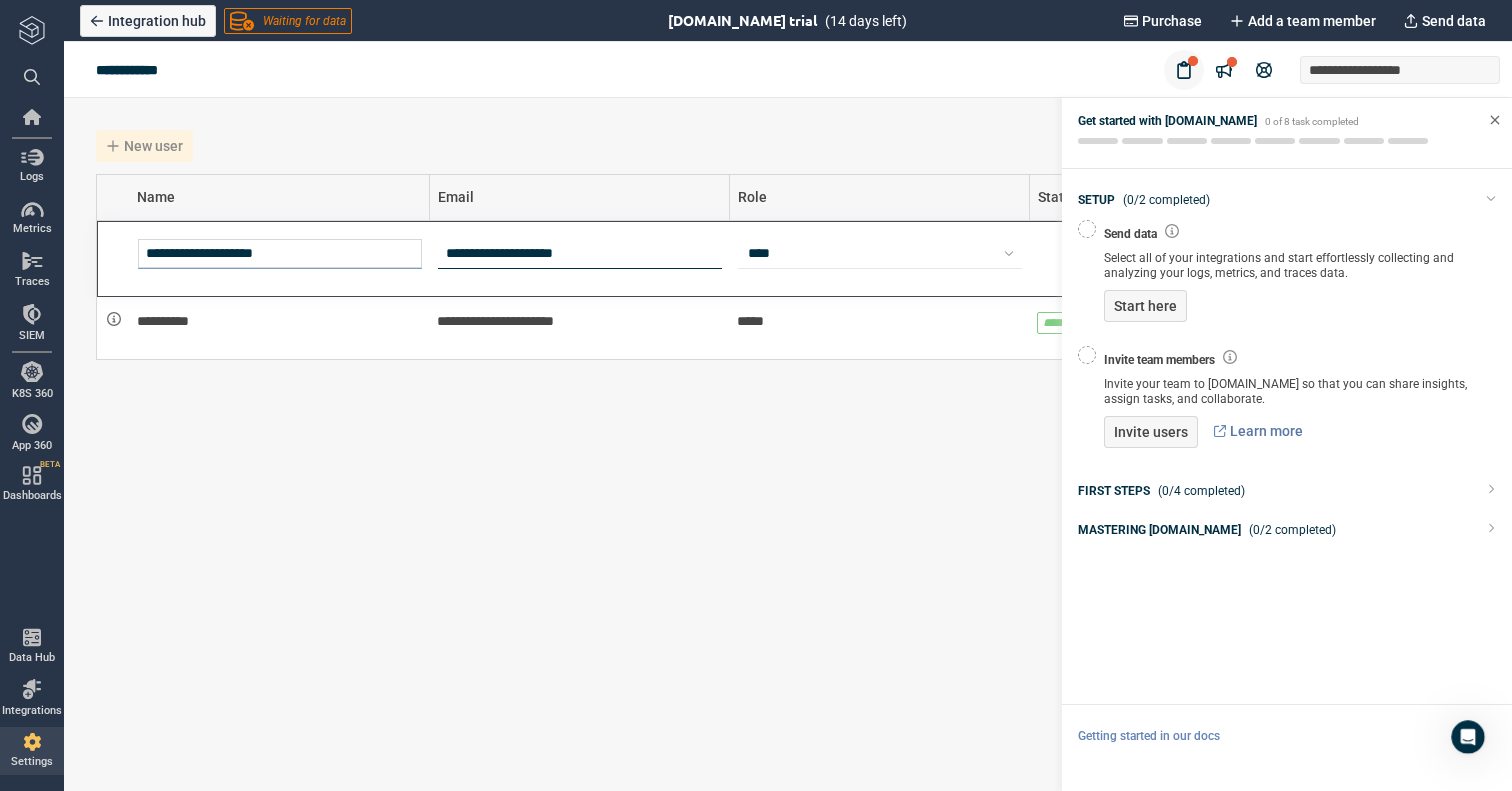 type on "**********" 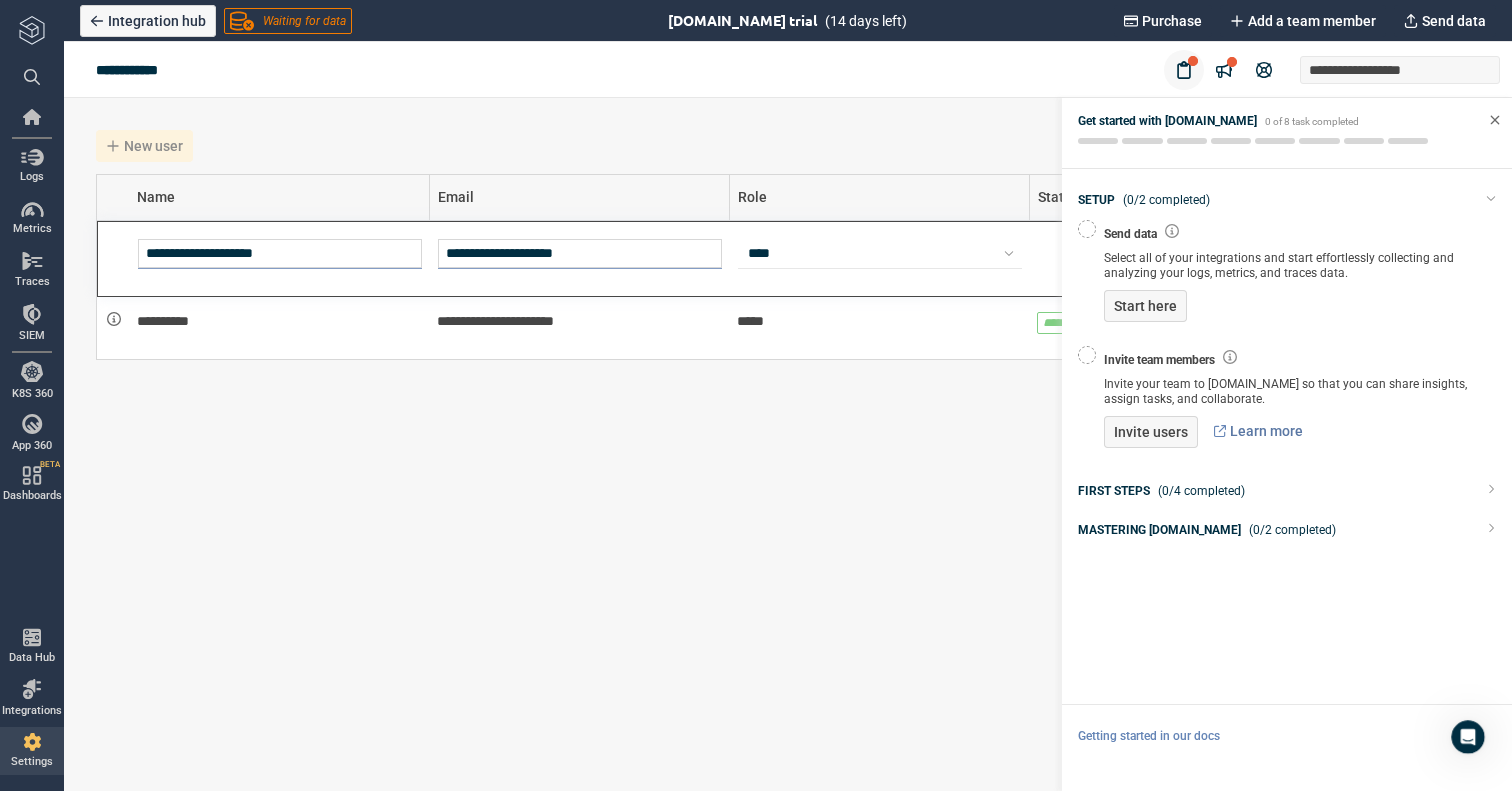 click on "Rows per page: ** 1 - 1  of  1" at bounding box center (796, 384) 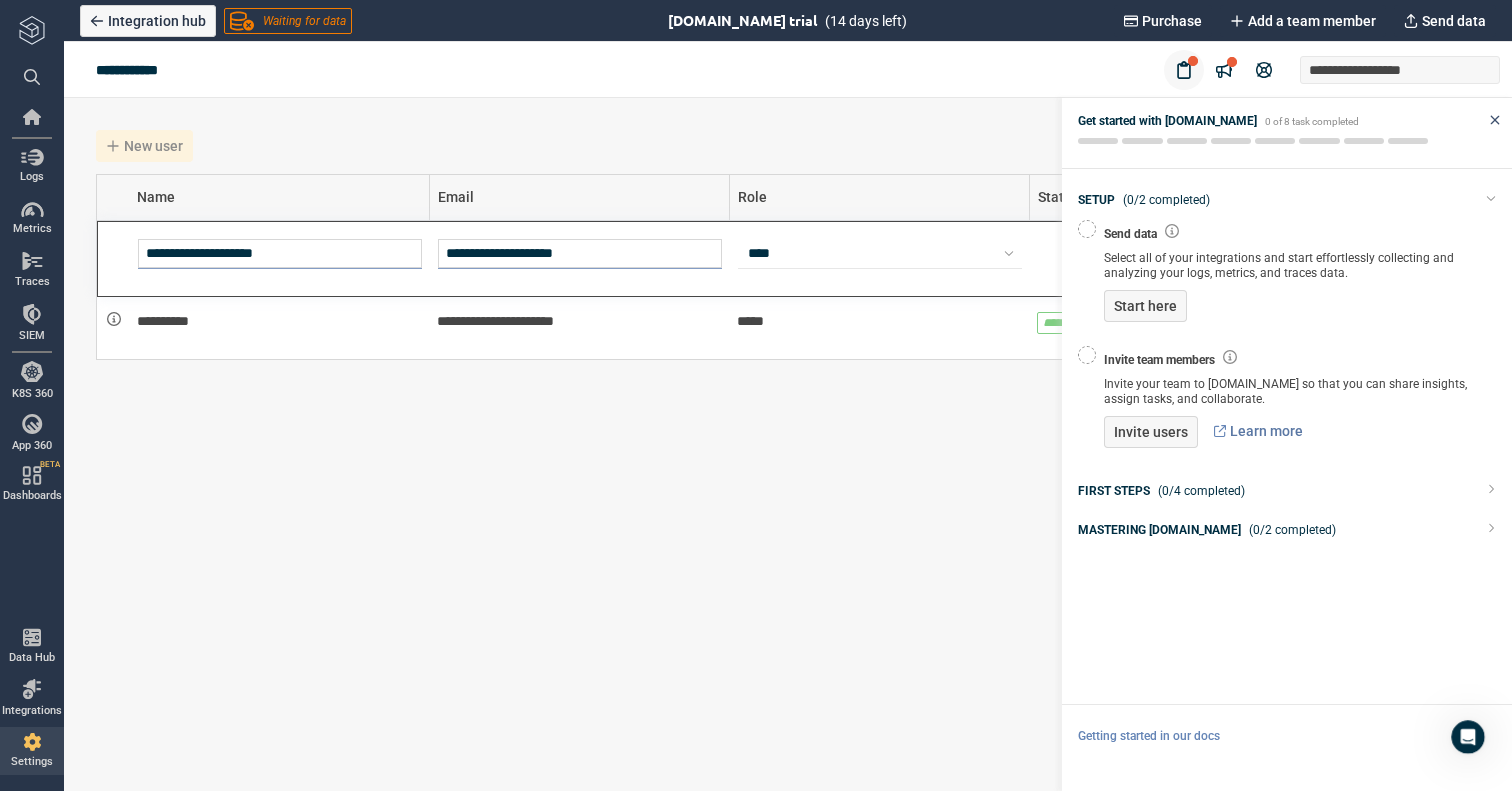 click 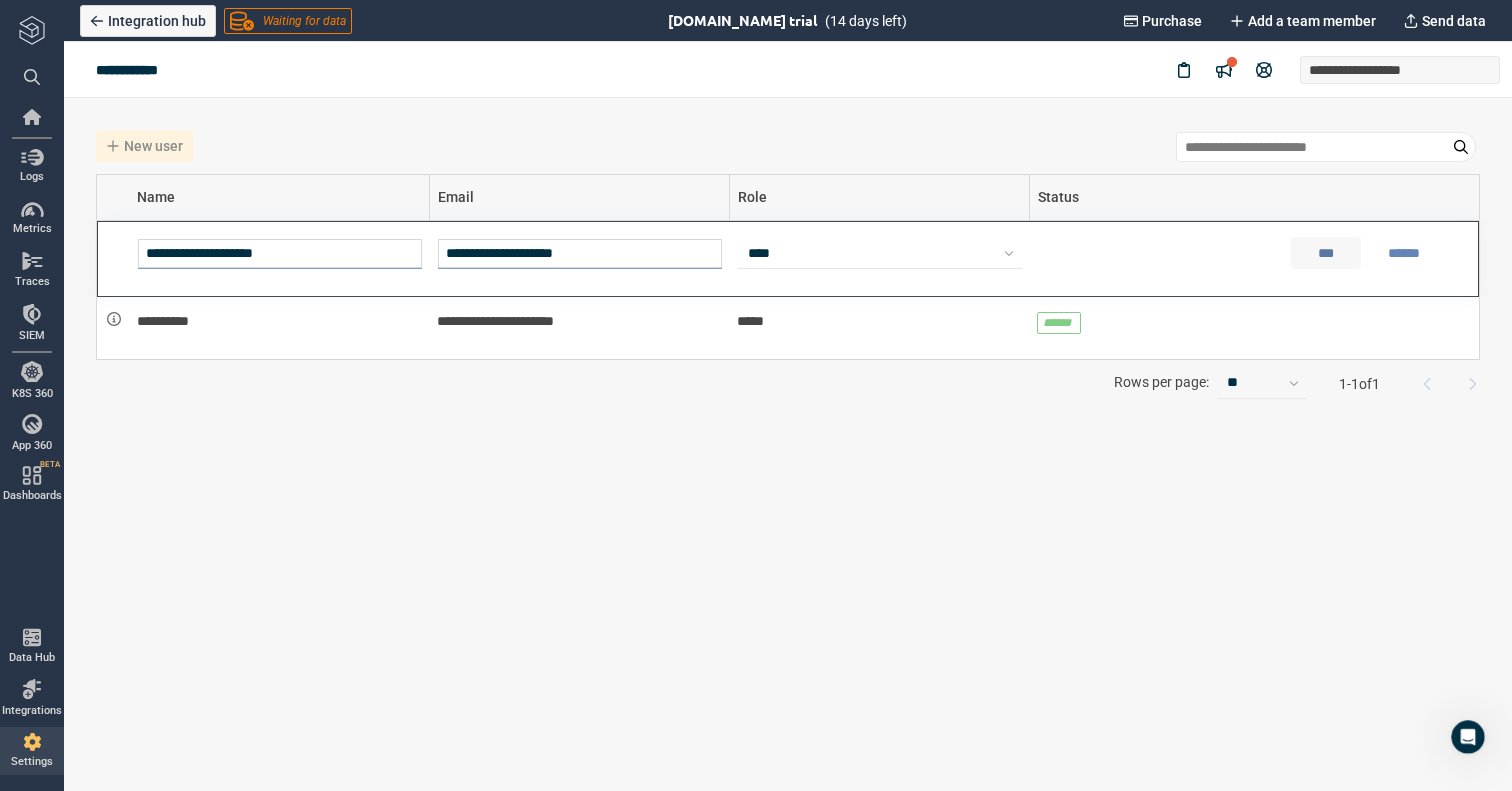 click on "***" at bounding box center [1325, 253] 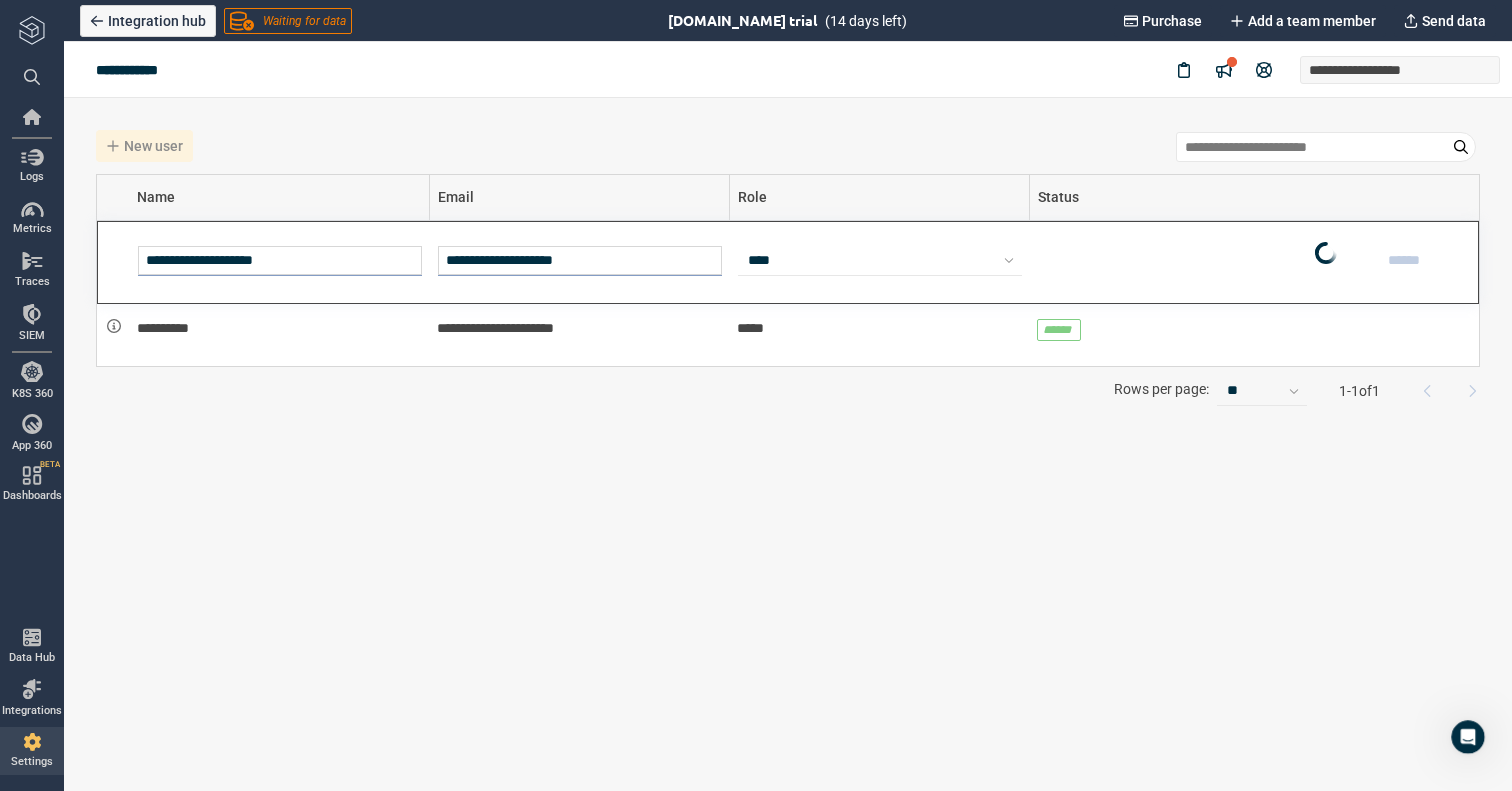 type on "*" 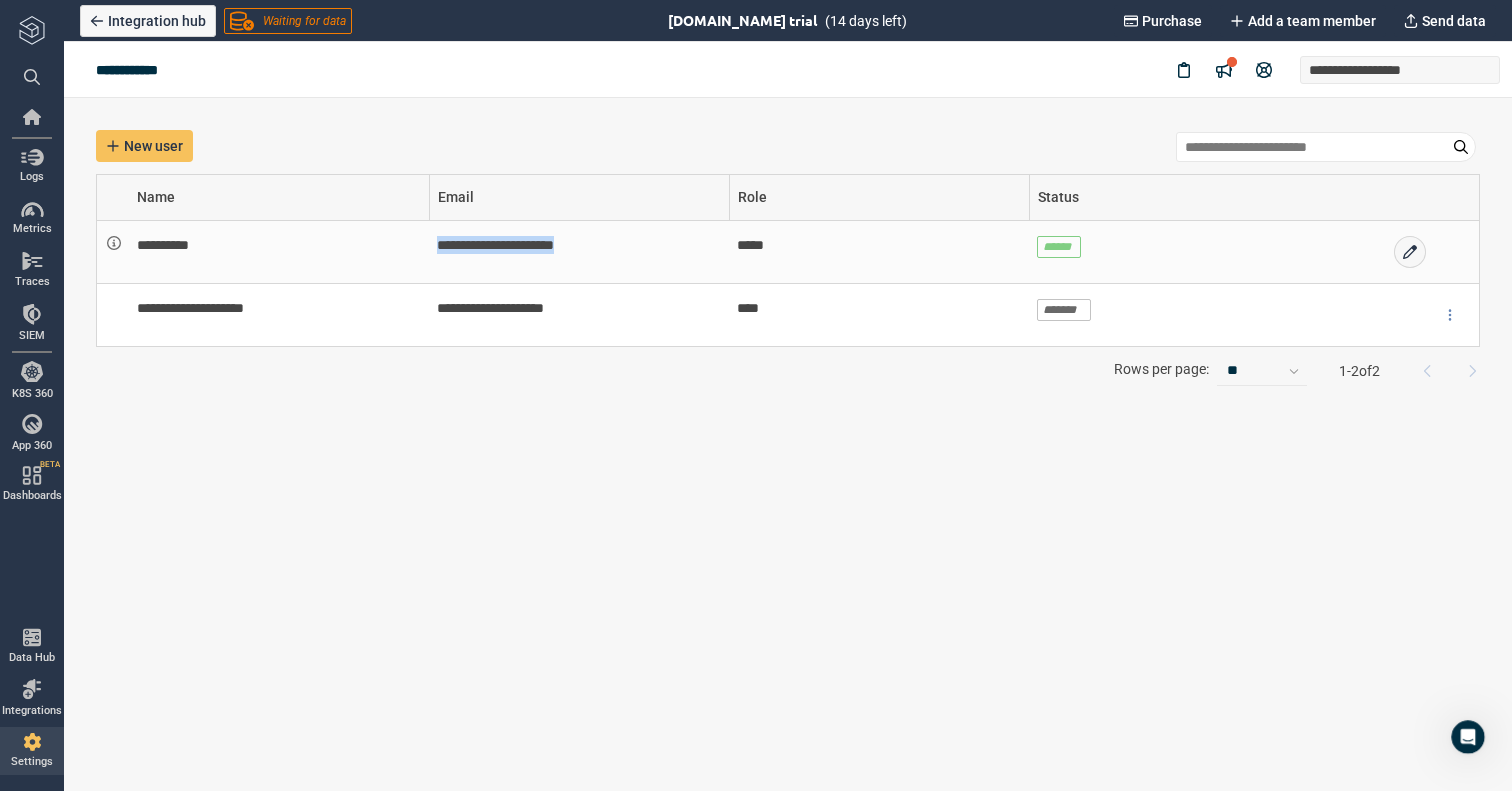 drag, startPoint x: 437, startPoint y: 244, endPoint x: 637, endPoint y: 243, distance: 200.0025 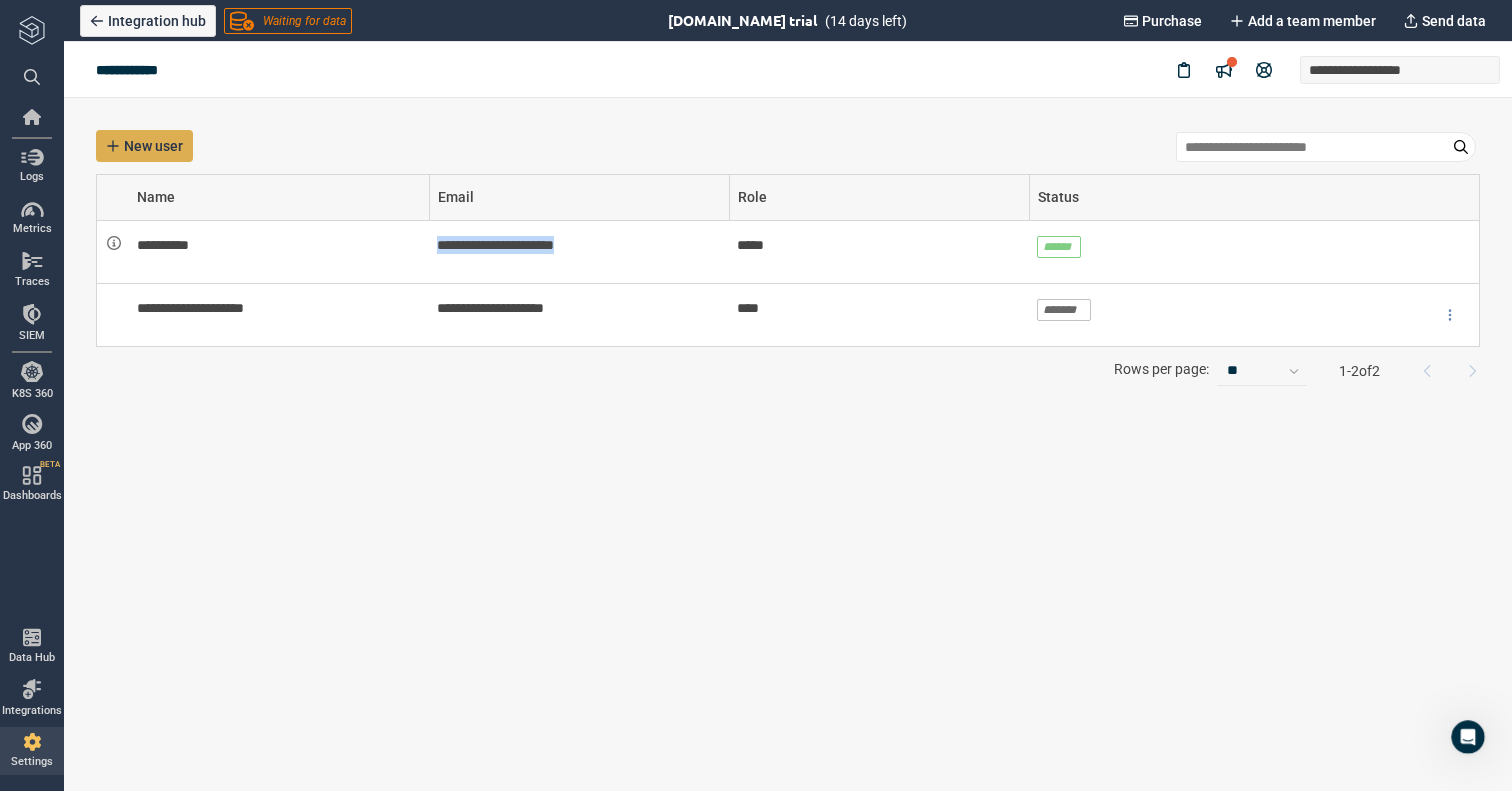 click on "New user" at bounding box center (144, 146) 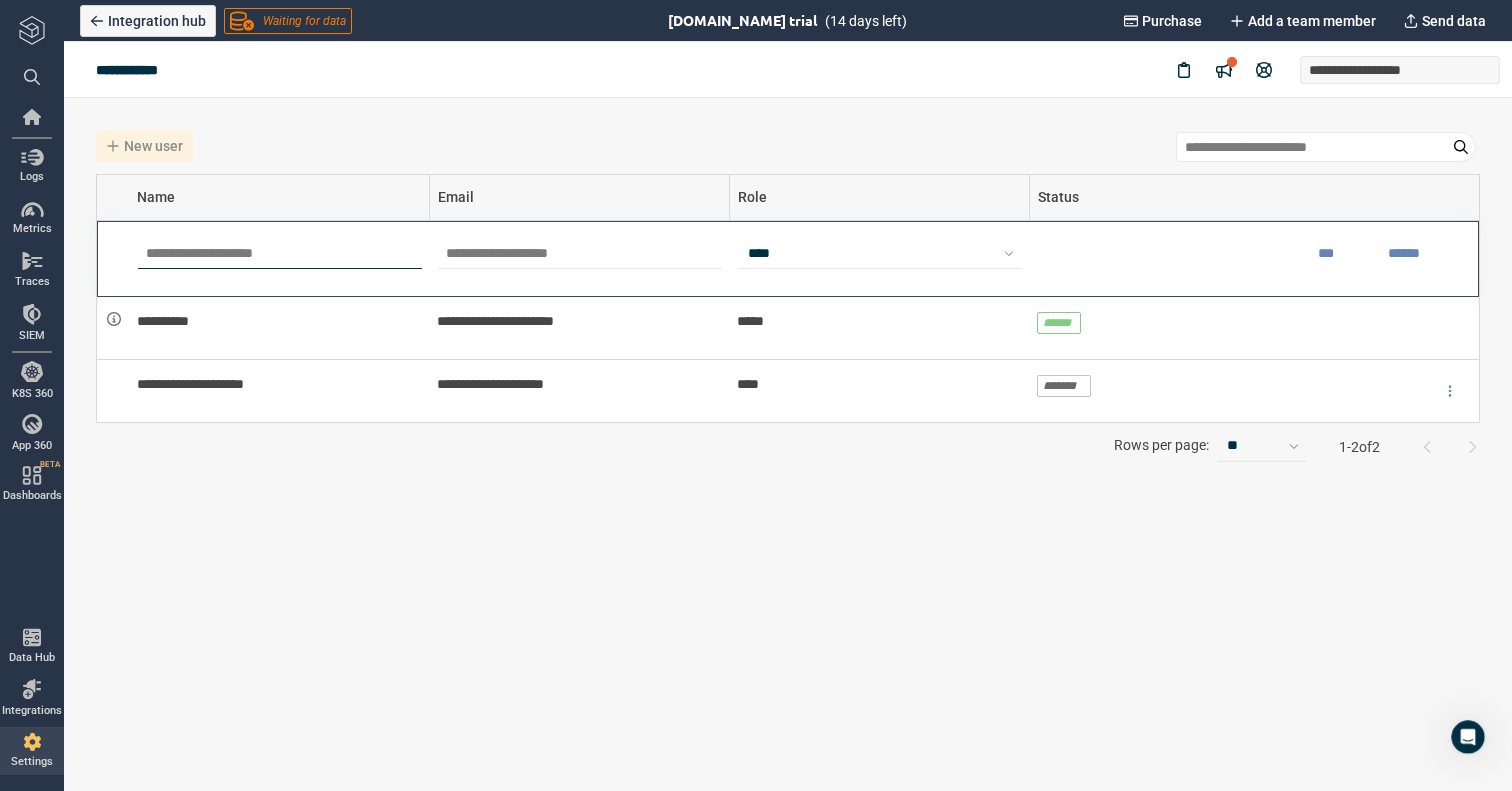 click at bounding box center (280, 254) 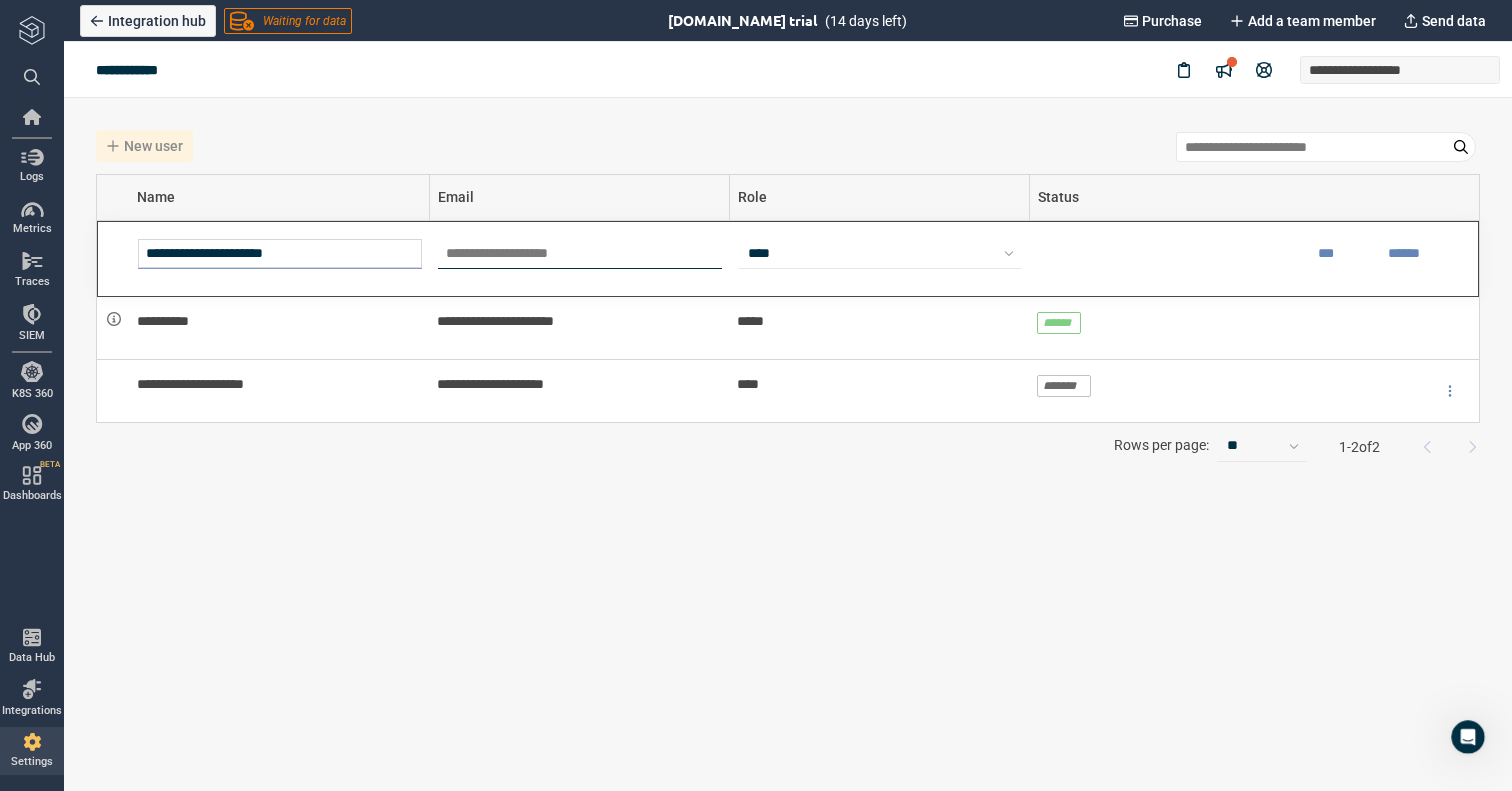 type on "**********" 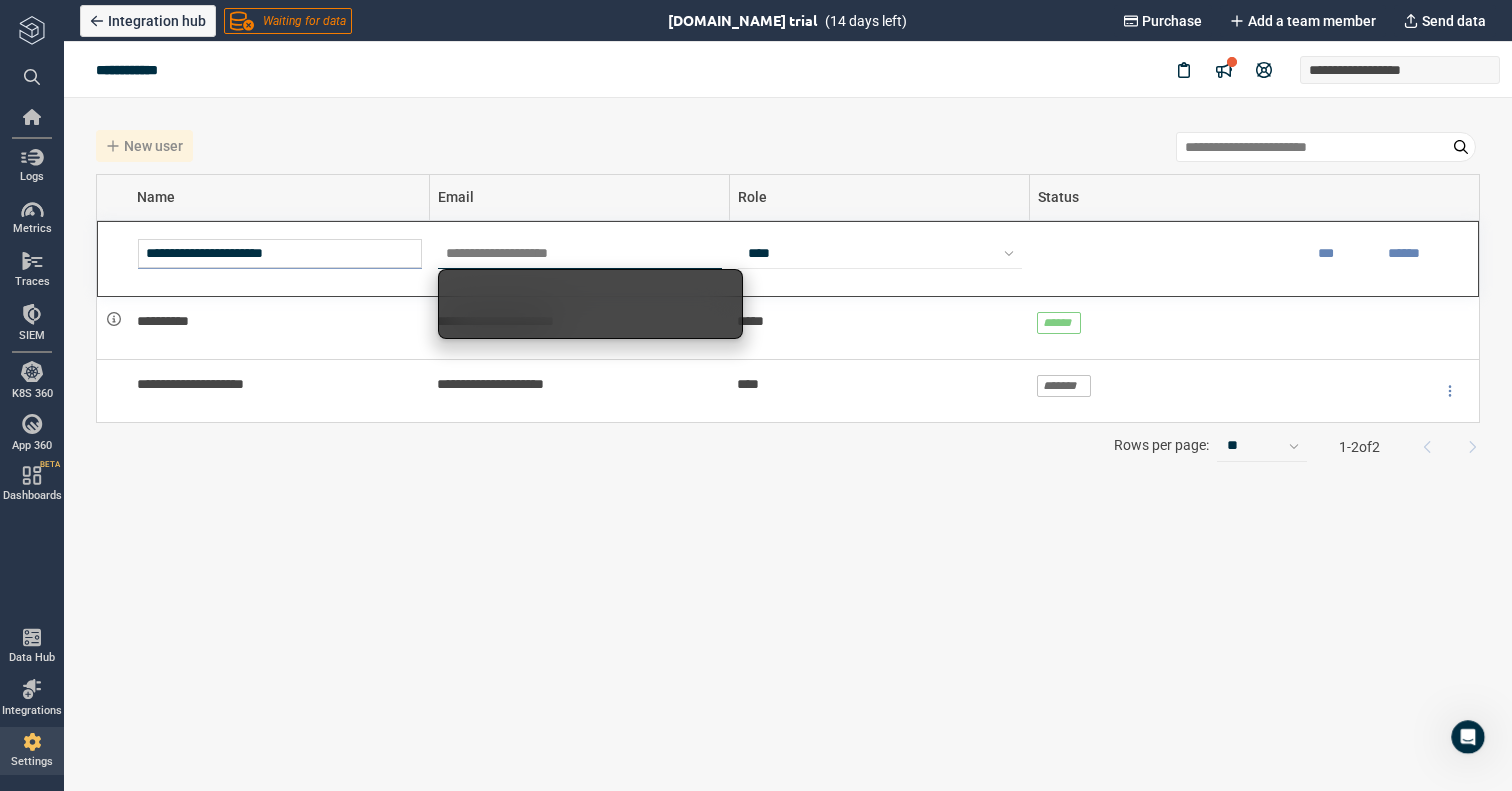 paste on "**********" 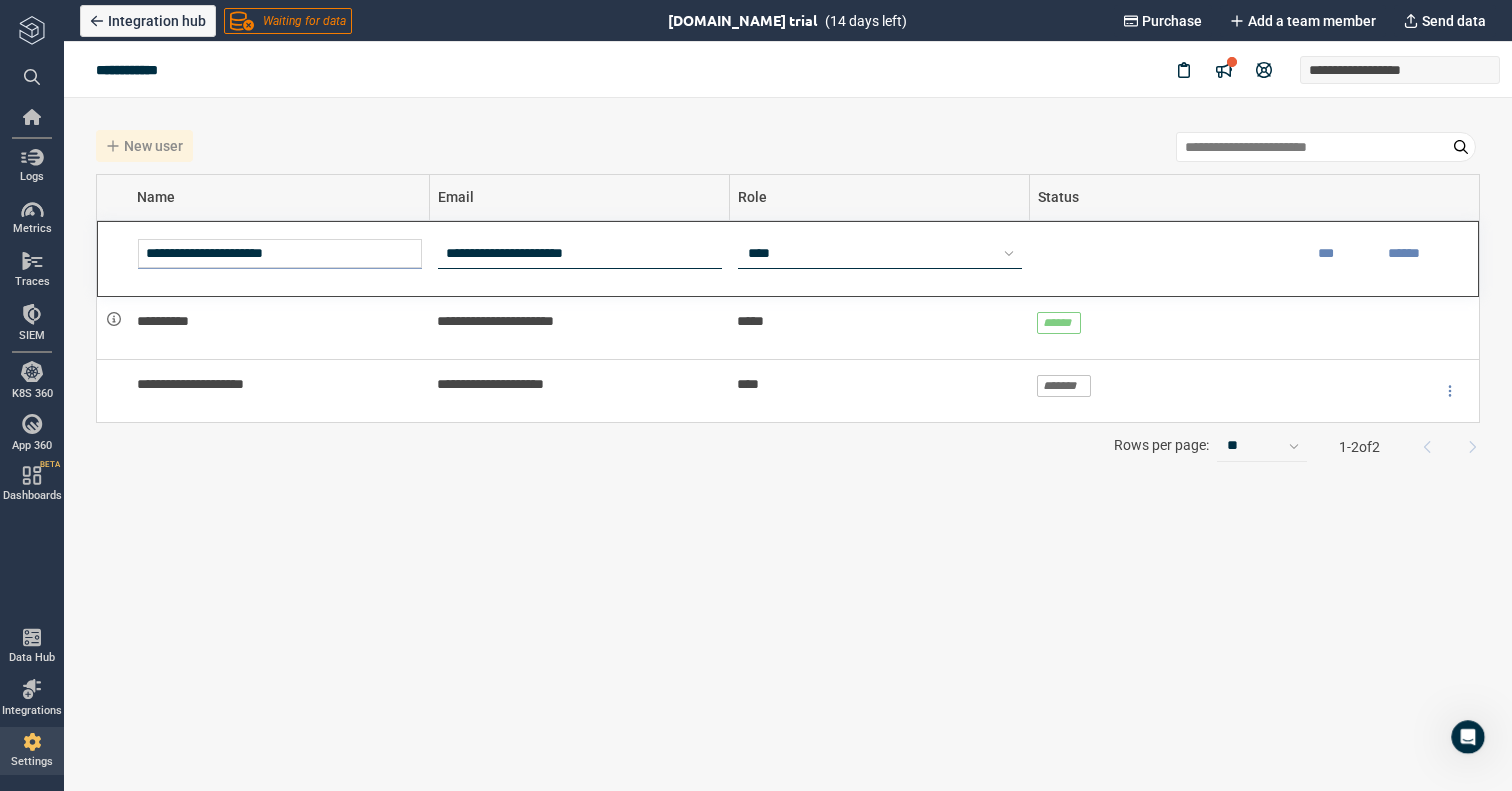 type on "**********" 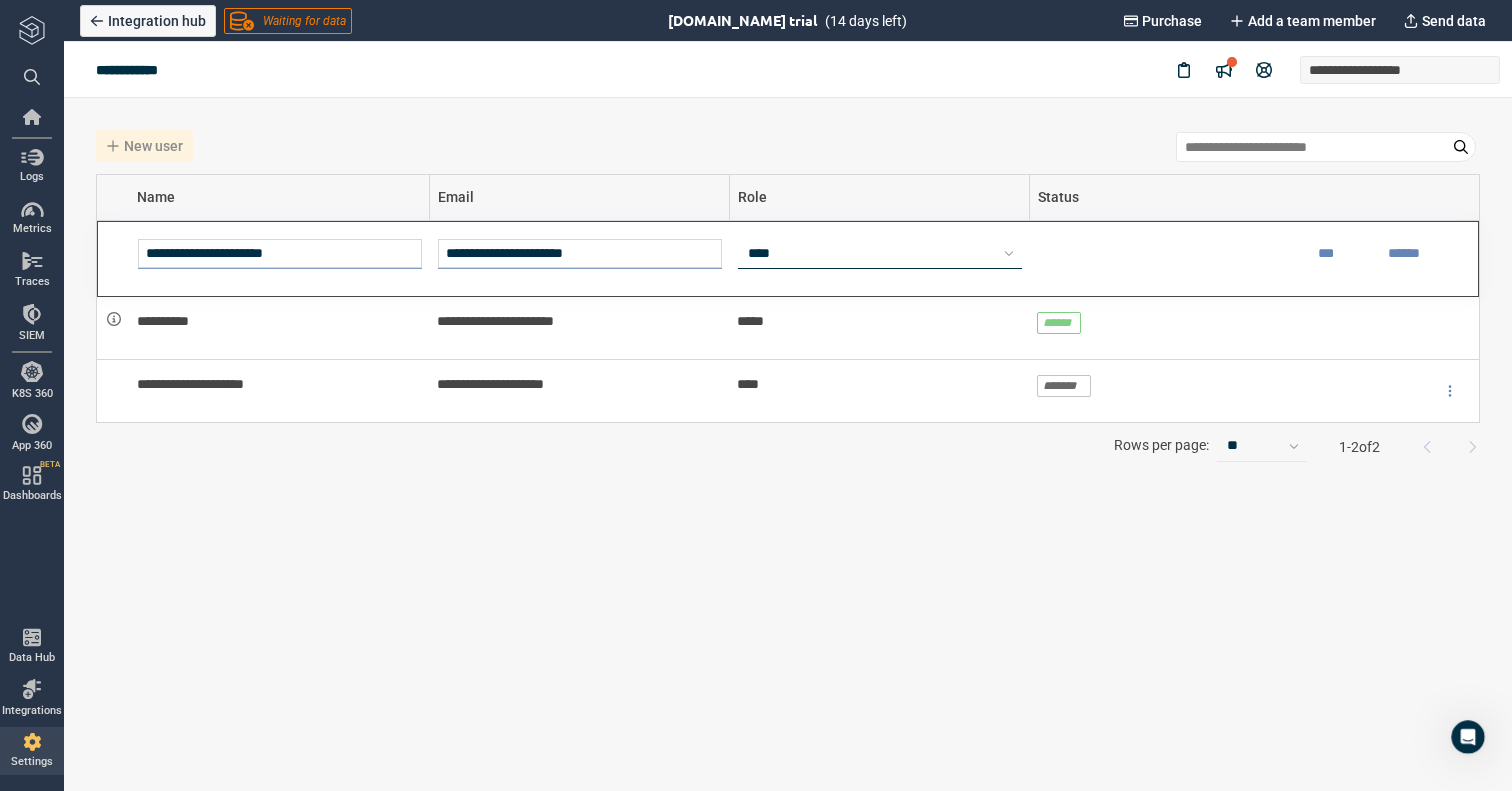 click on "****" at bounding box center (871, 253) 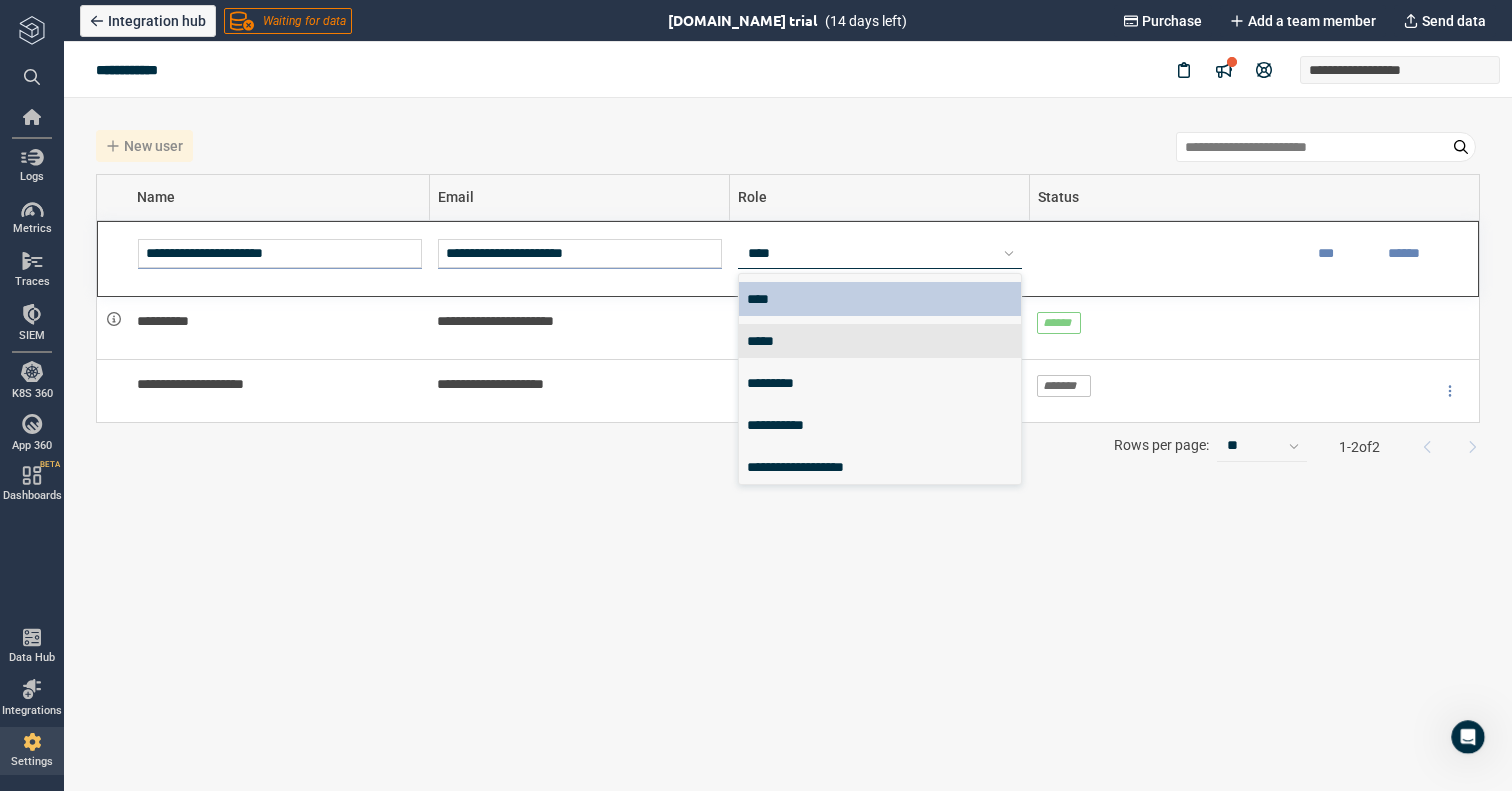 click on "*****" at bounding box center [880, 341] 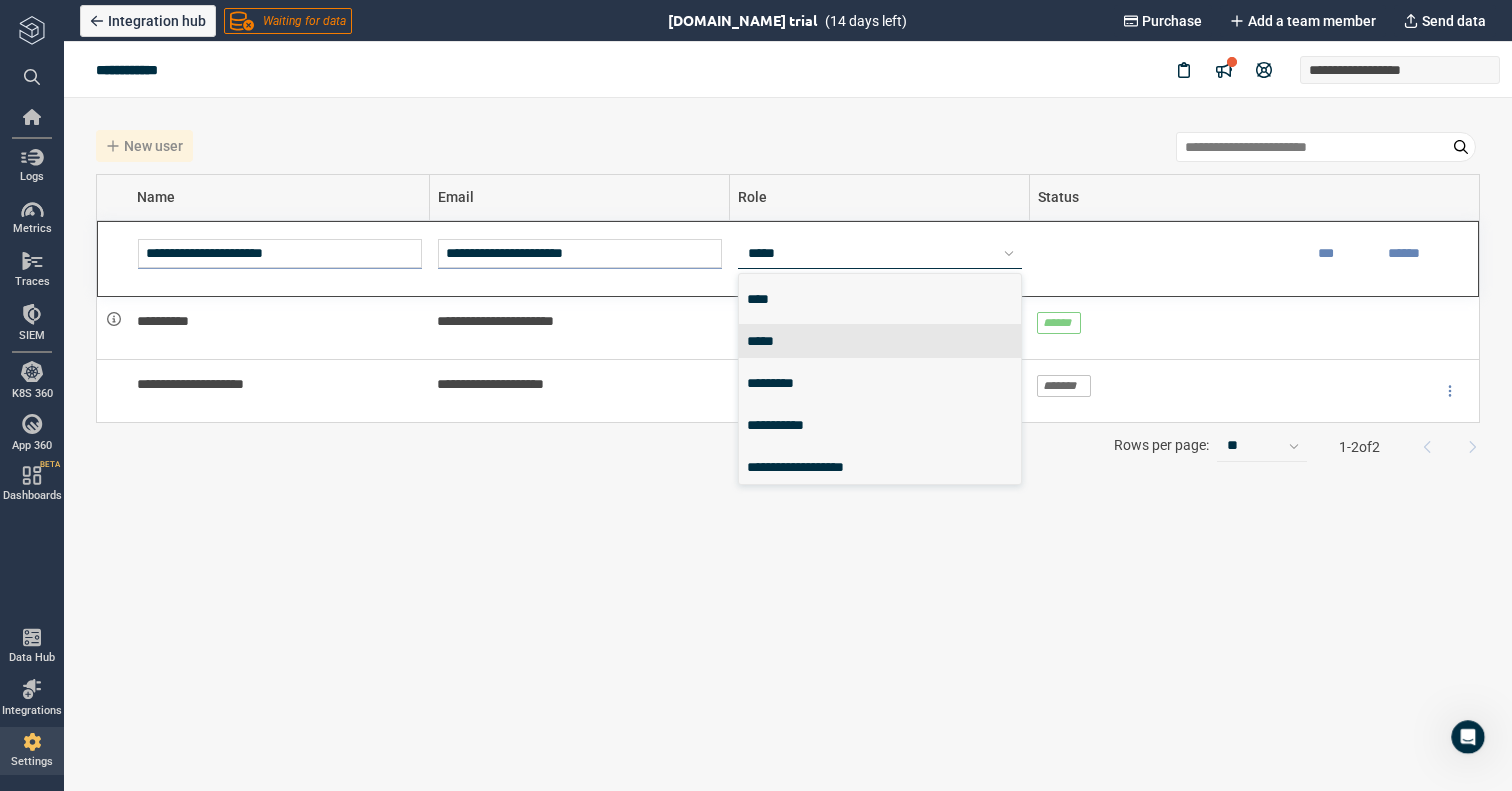 click on "*****" at bounding box center [871, 253] 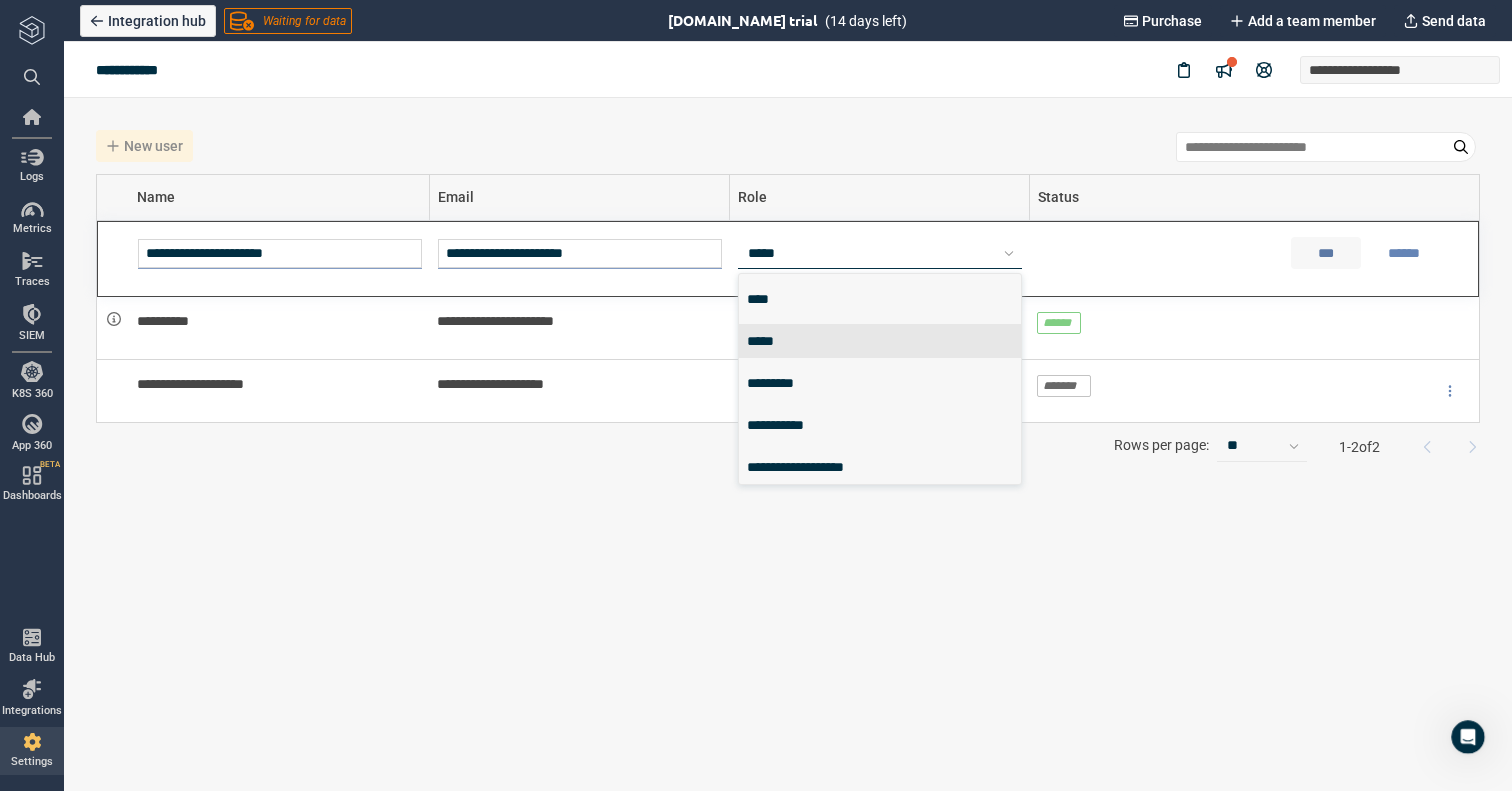 click on "***" at bounding box center (1325, 253) 